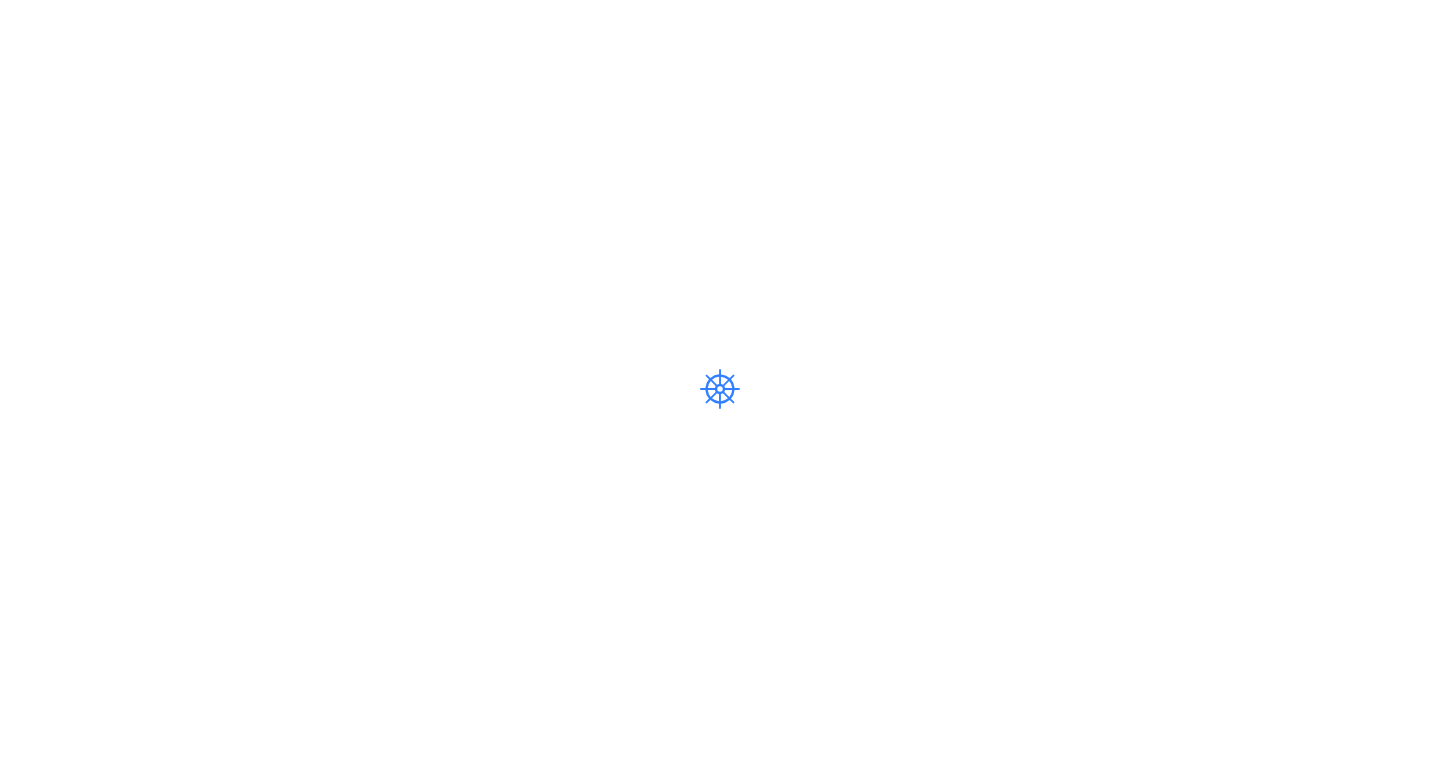scroll, scrollTop: 0, scrollLeft: 0, axis: both 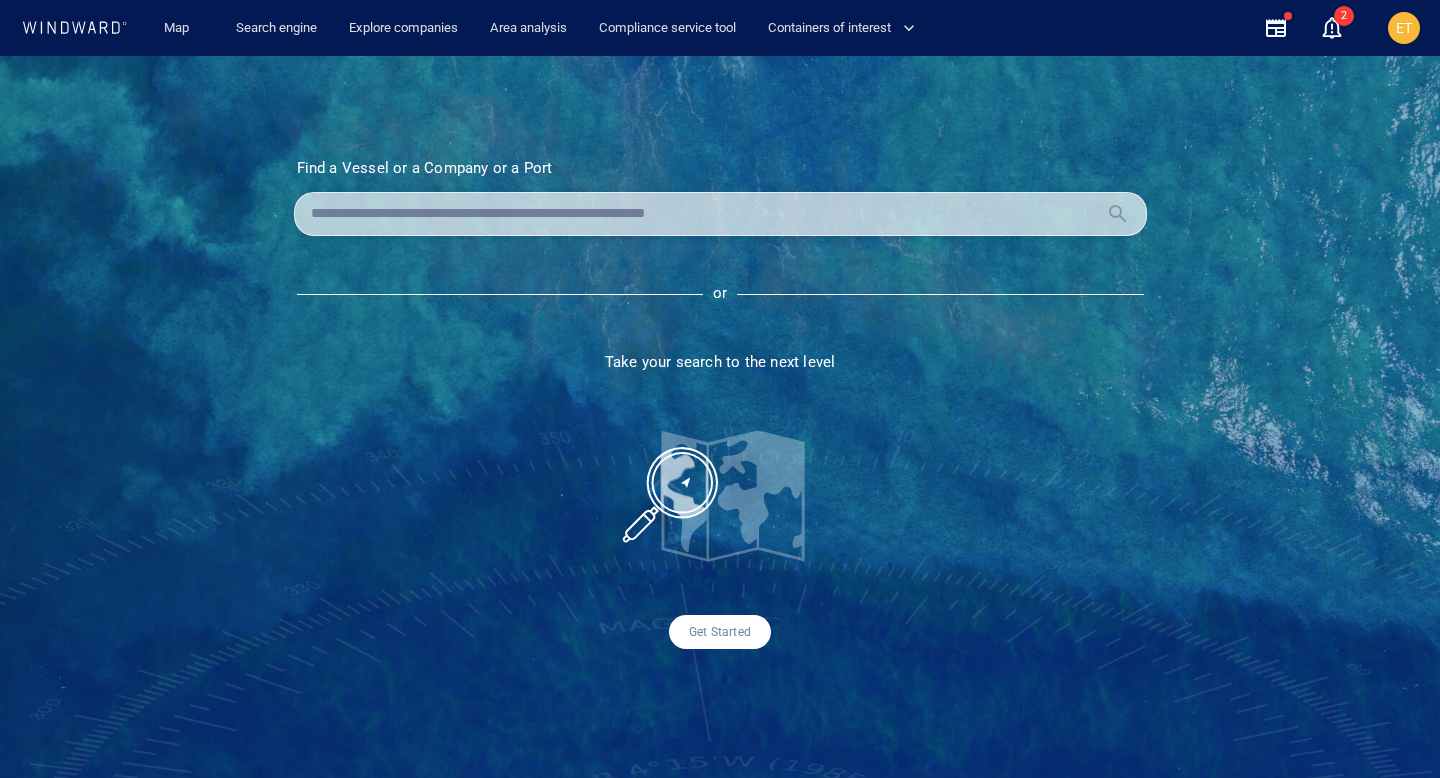 click at bounding box center (704, 214) 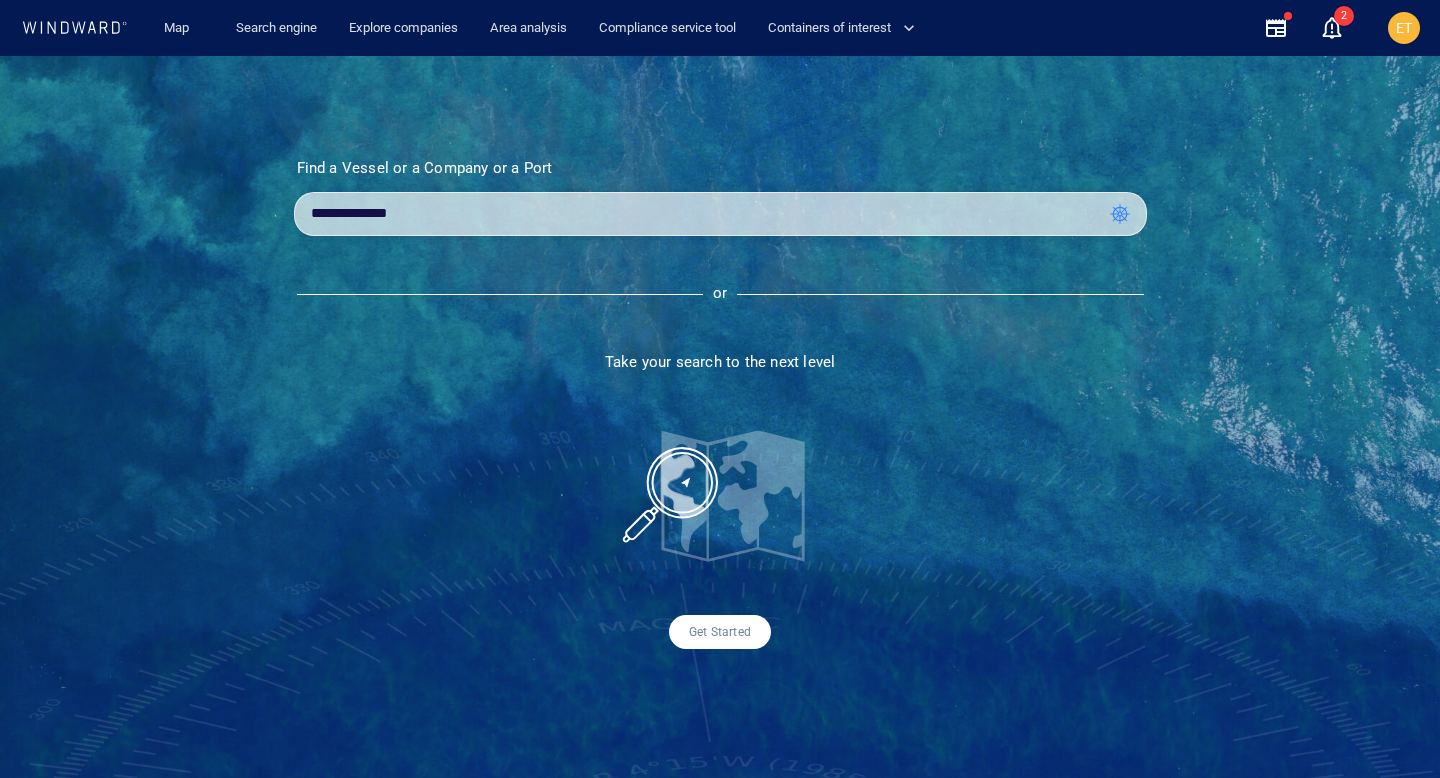 type on "**********" 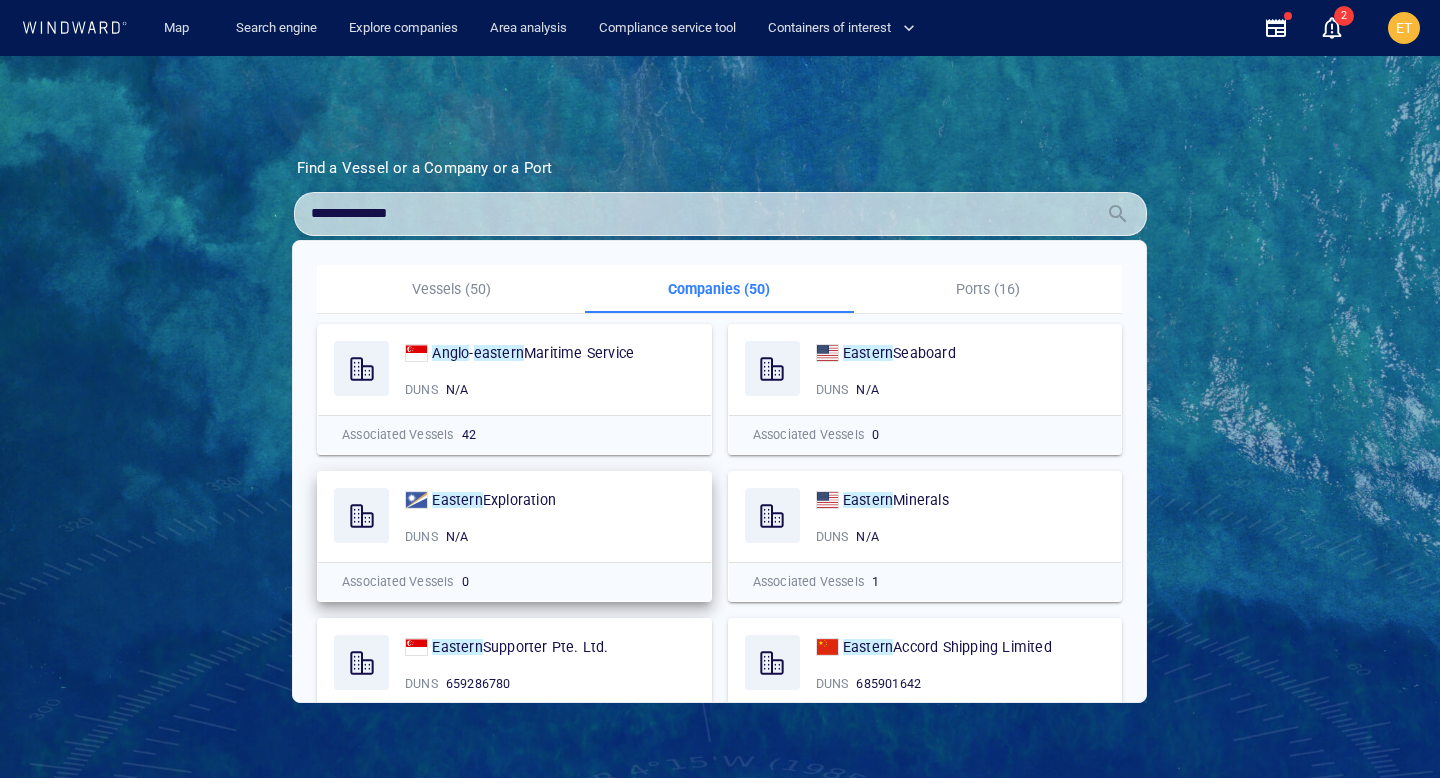 scroll, scrollTop: 1027, scrollLeft: 0, axis: vertical 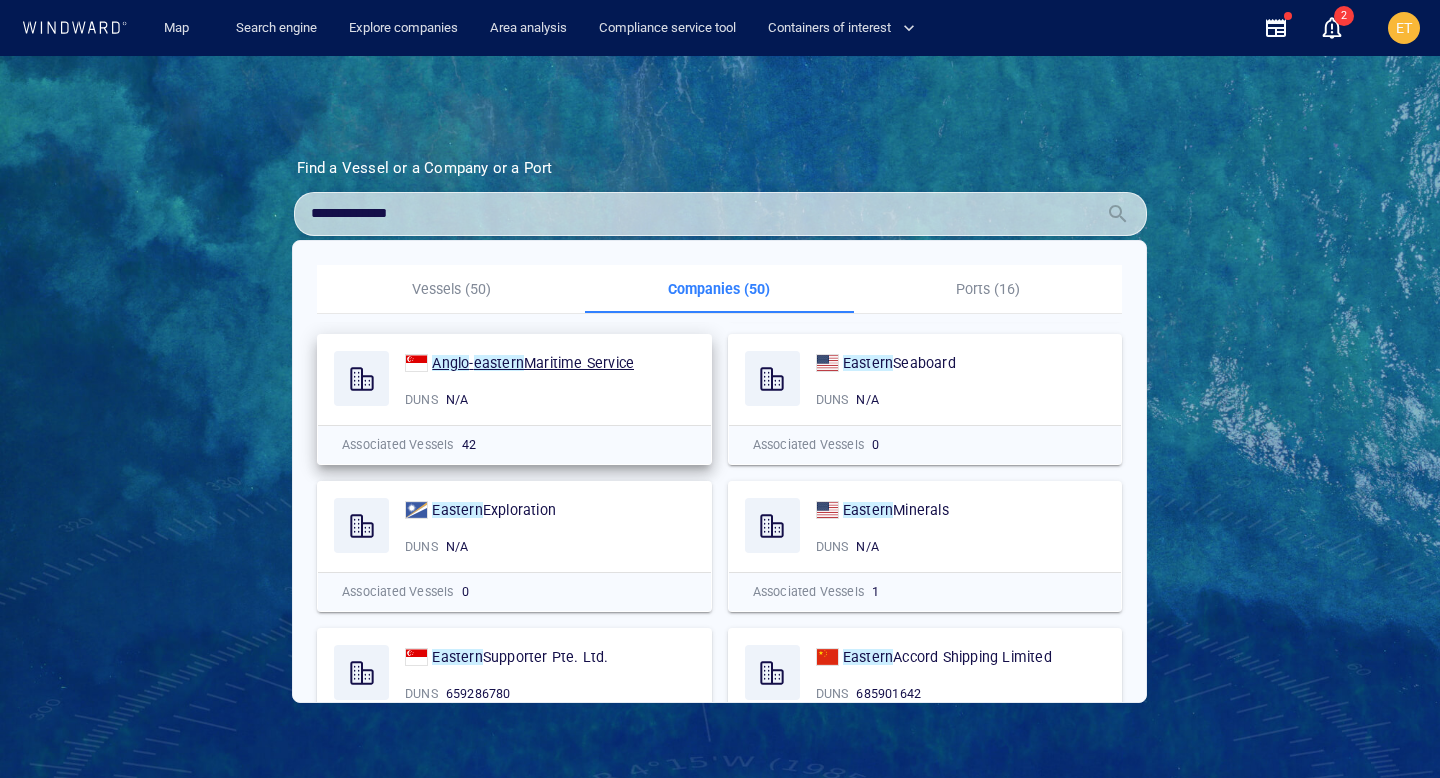 click on "Maritime Service" at bounding box center (579, 363) 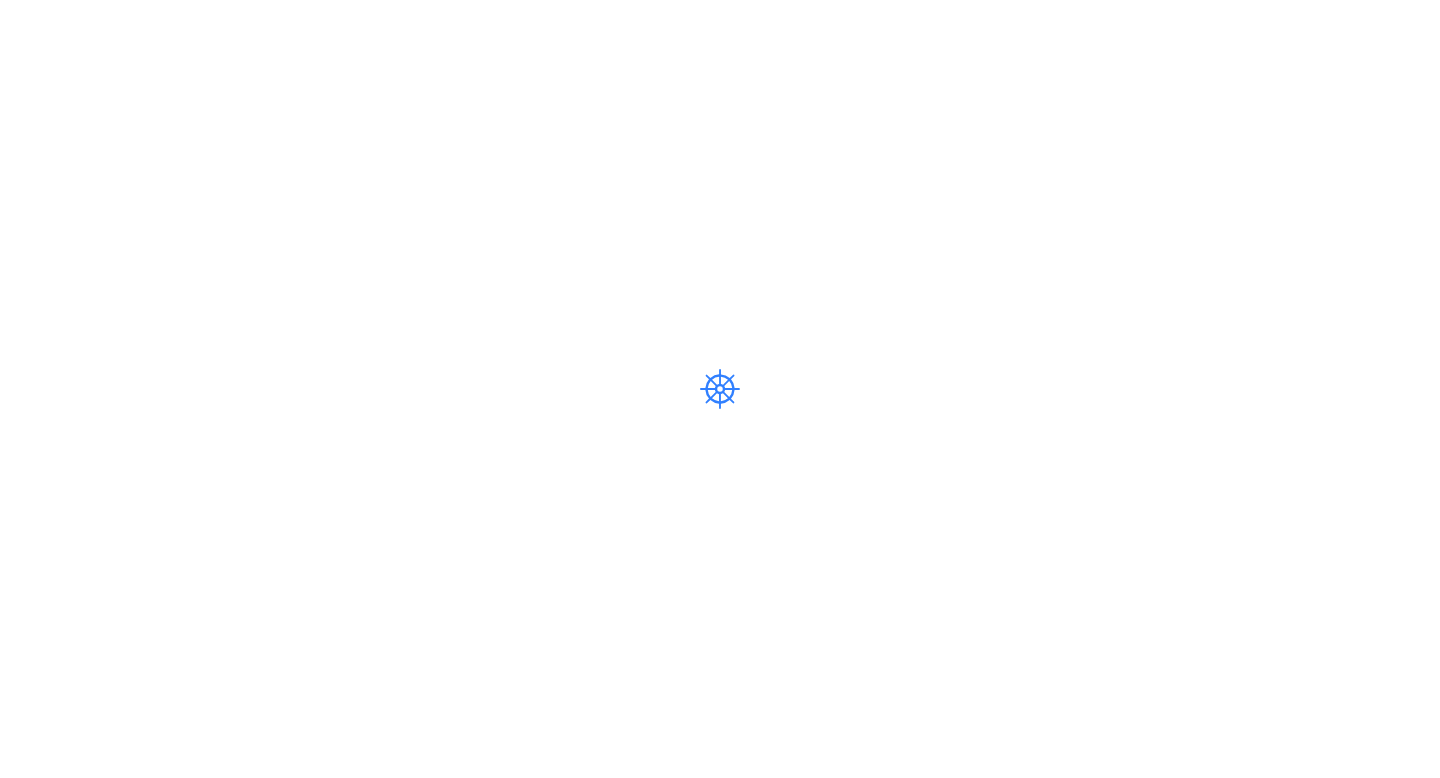 scroll, scrollTop: 0, scrollLeft: 0, axis: both 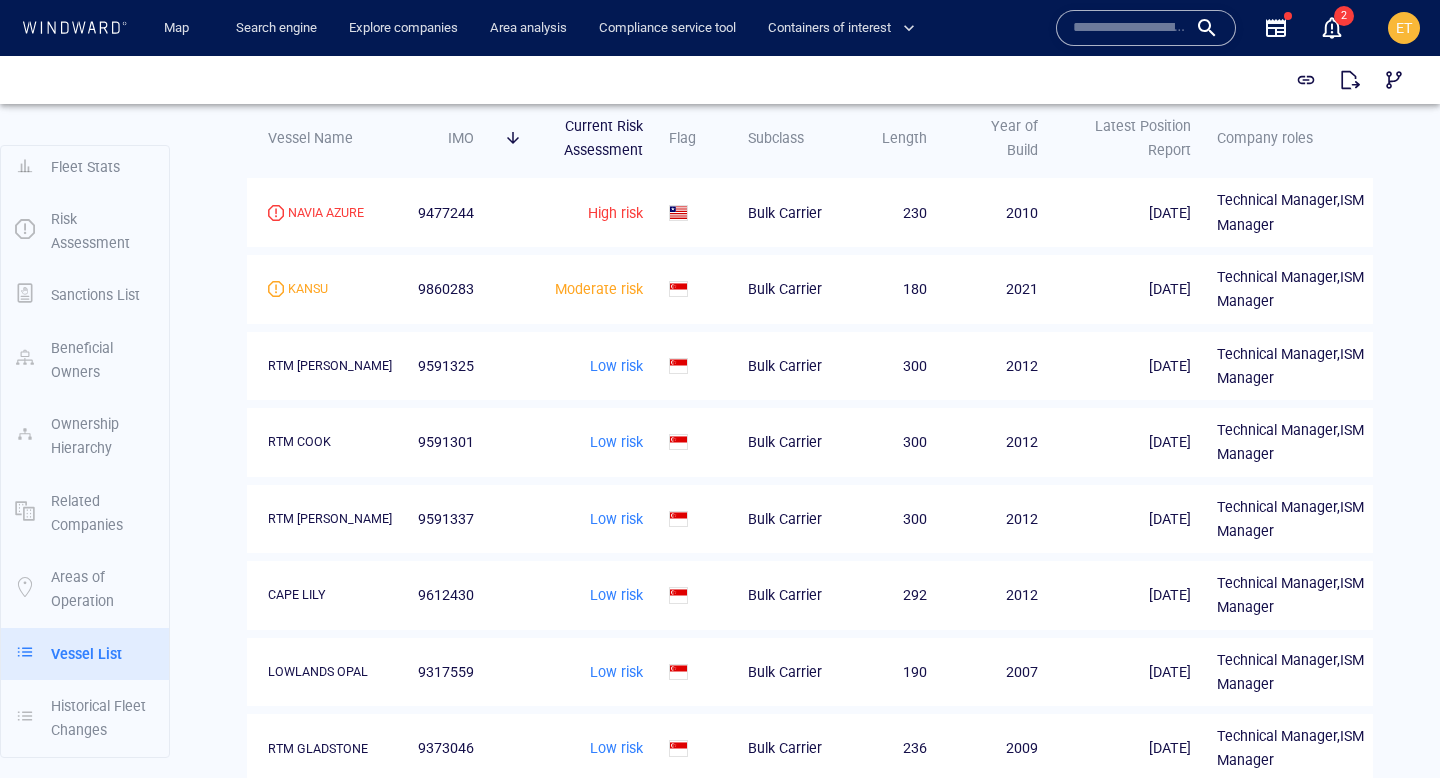 click at bounding box center (1130, 28) 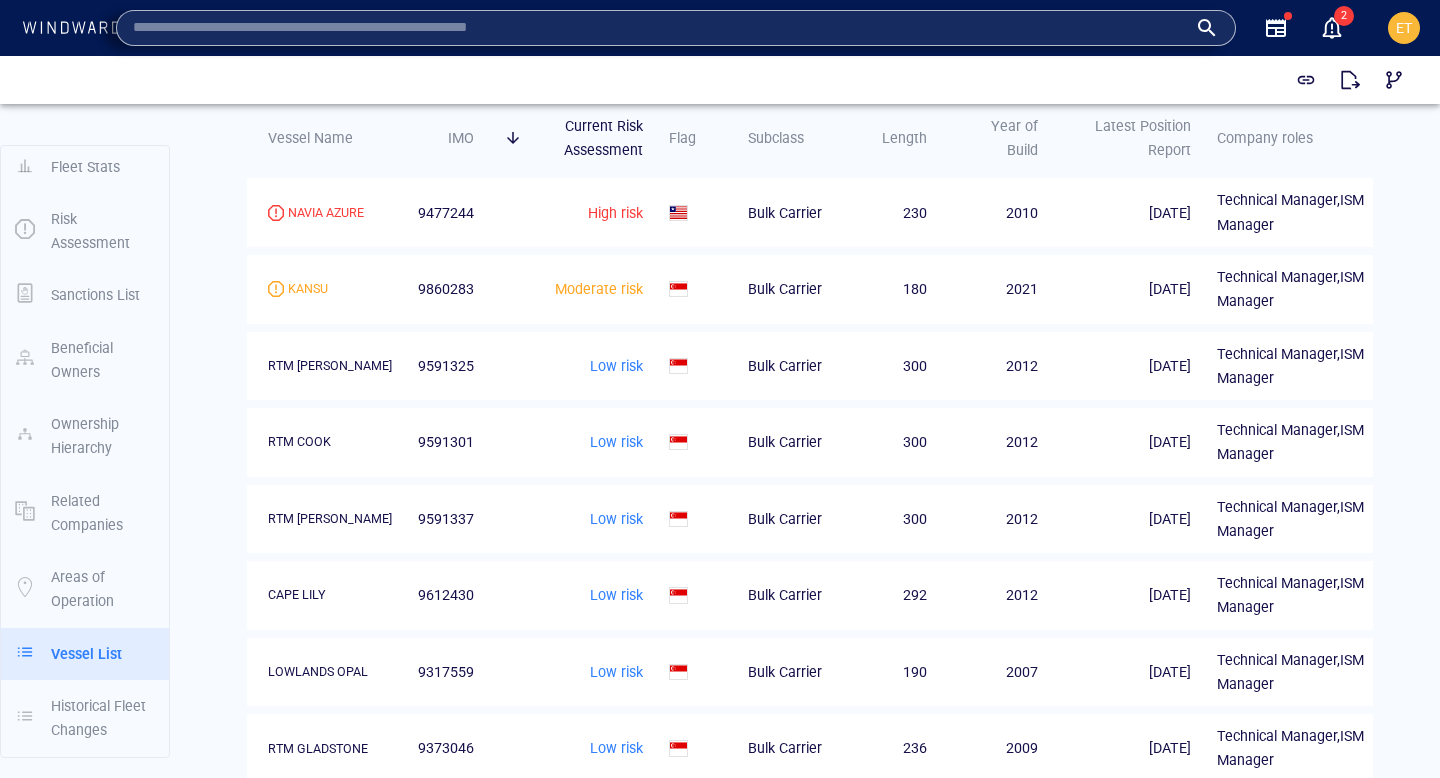 click at bounding box center (720, 80) 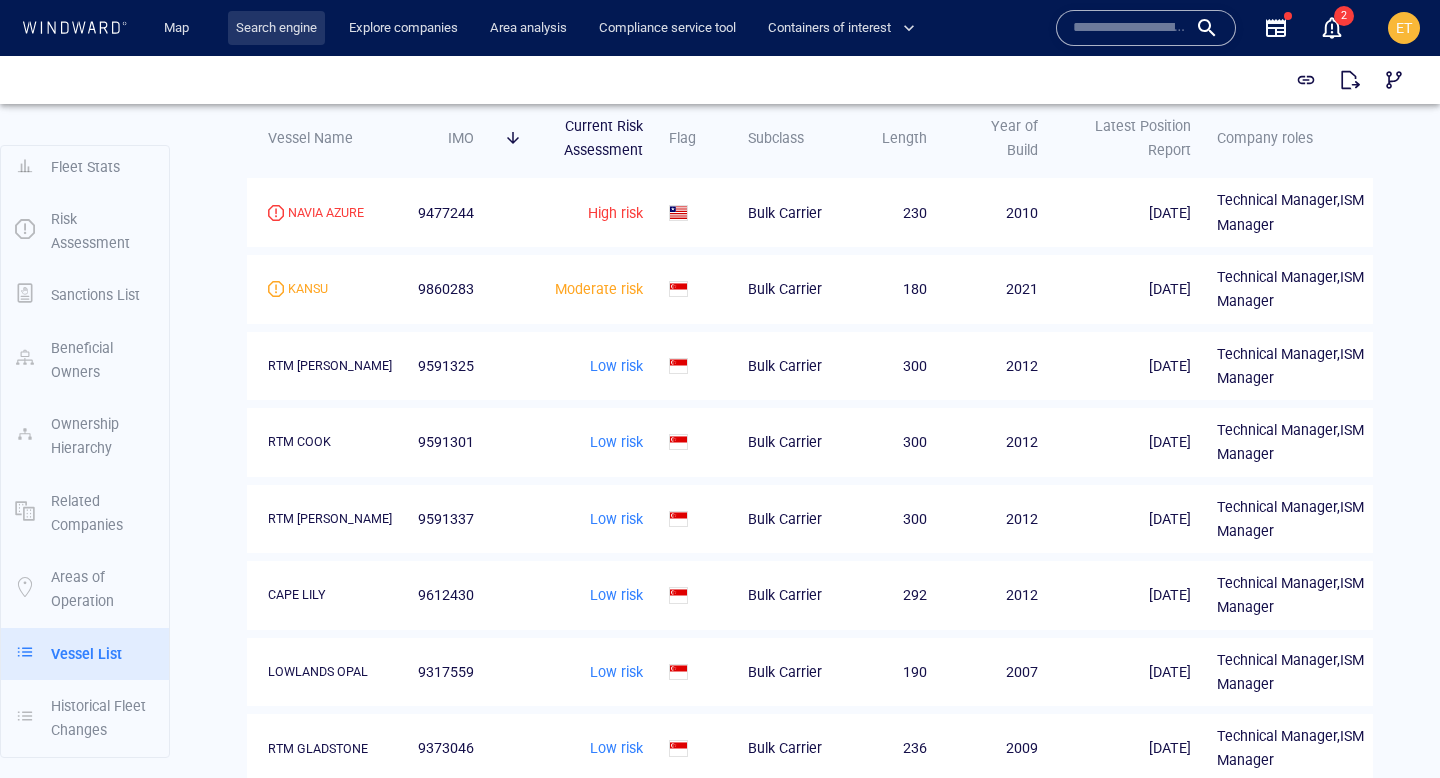 click on "Search engine" at bounding box center [276, 28] 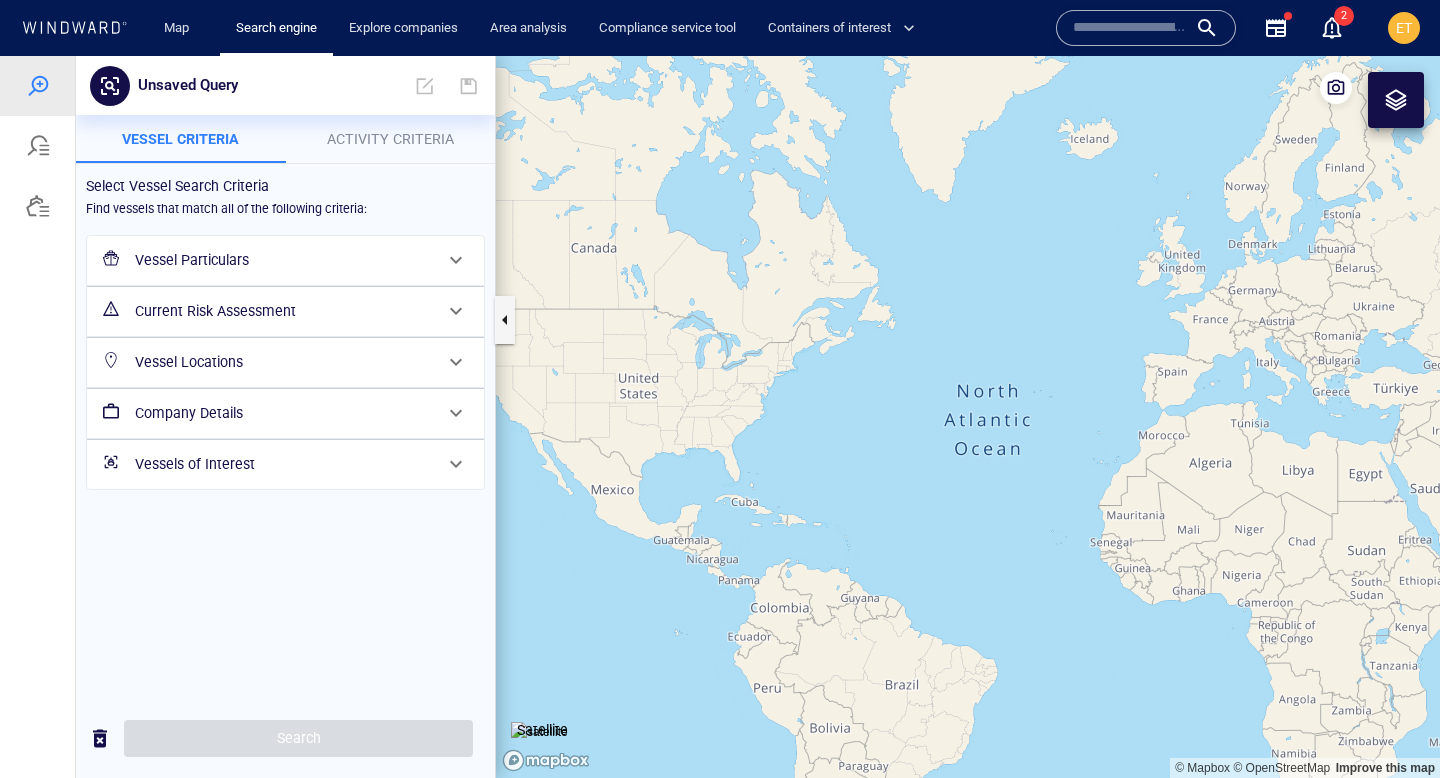 click on "Vessel Particulars" at bounding box center [283, 260] 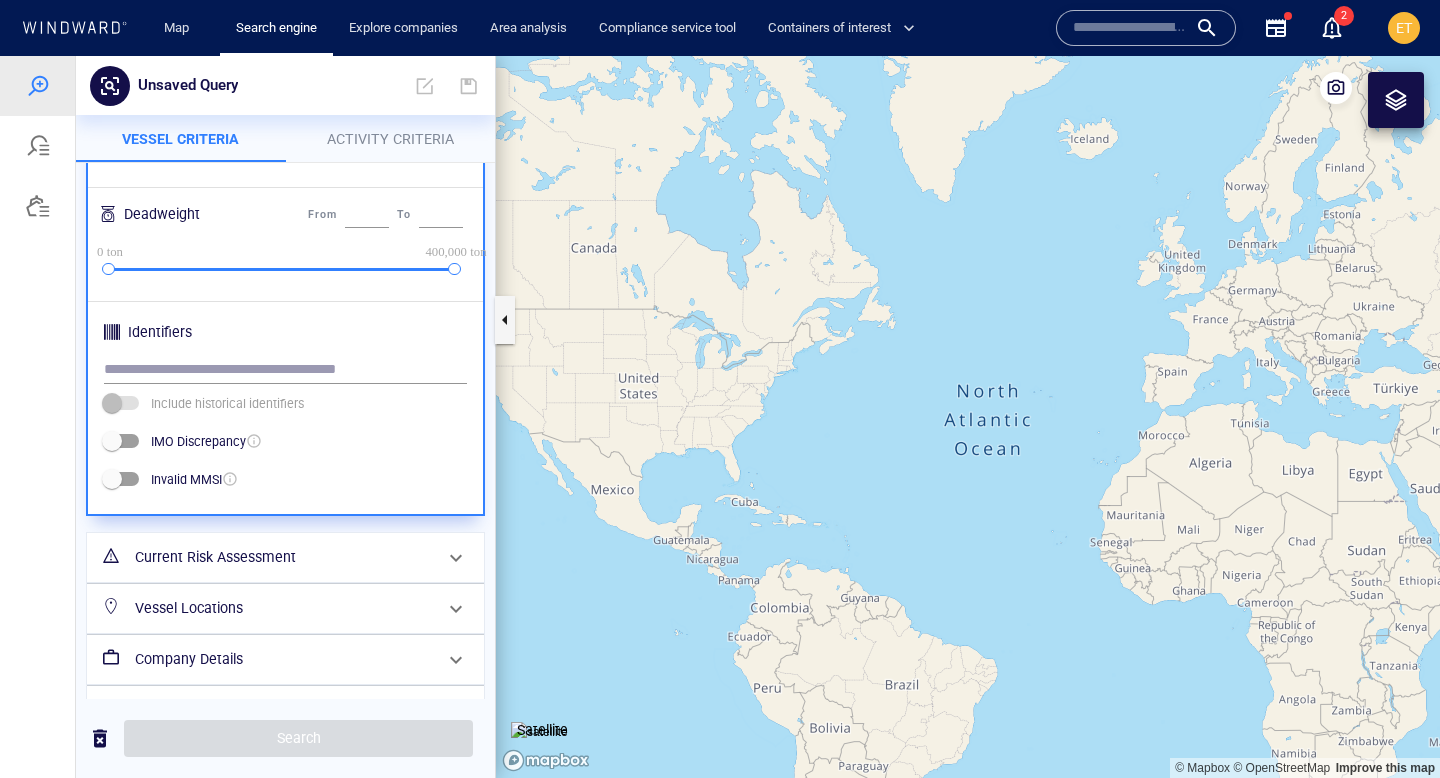 scroll, scrollTop: 660, scrollLeft: 0, axis: vertical 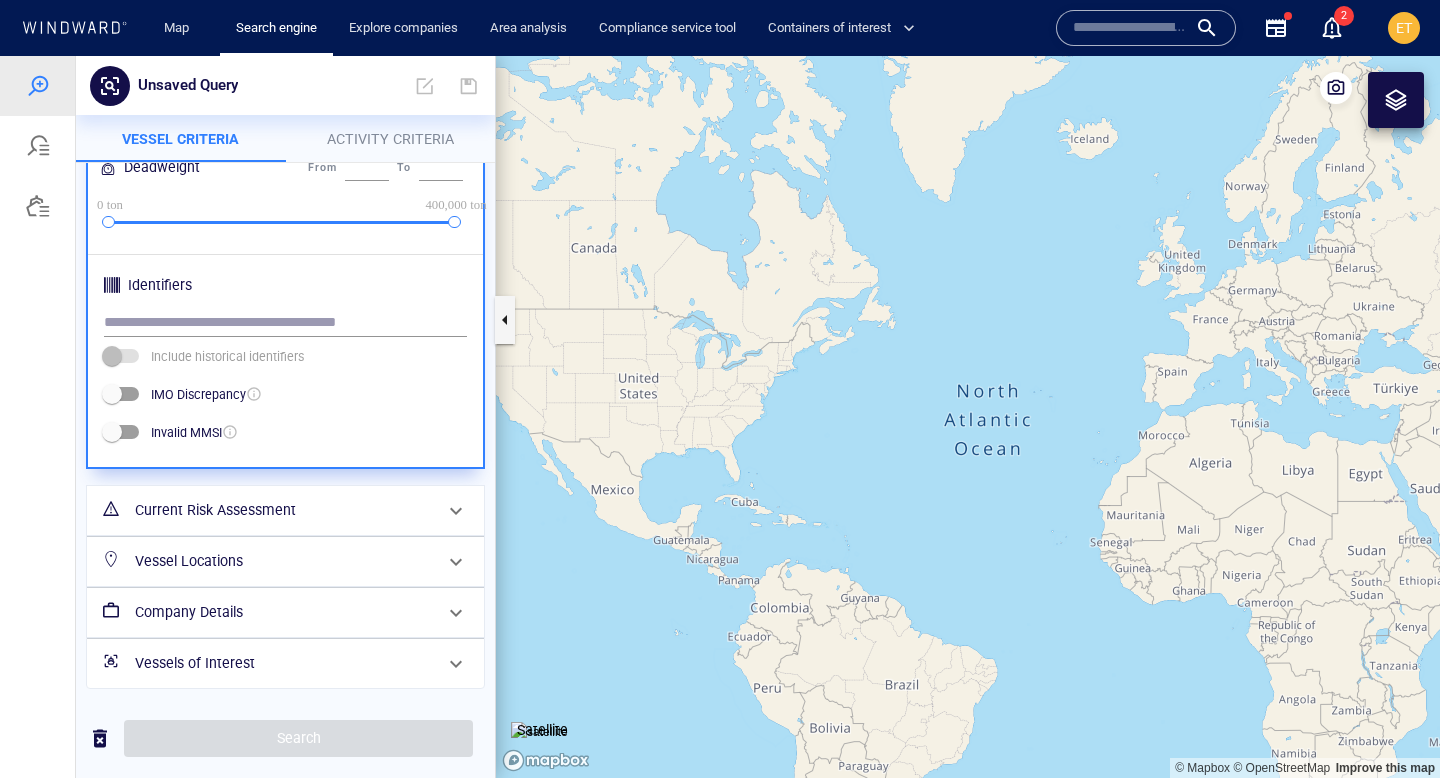 drag, startPoint x: 269, startPoint y: 562, endPoint x: 259, endPoint y: 605, distance: 44.14748 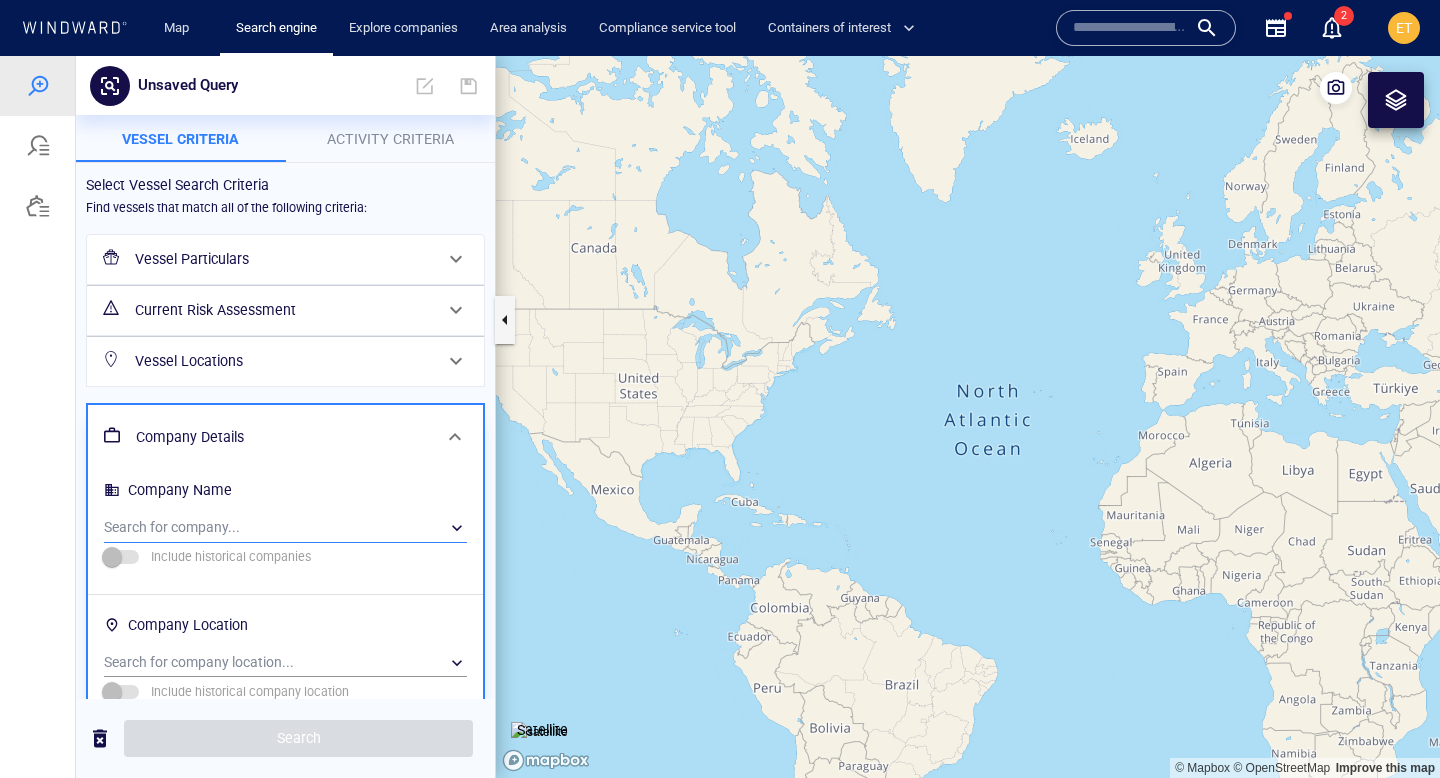 click on "​" at bounding box center (285, 528) 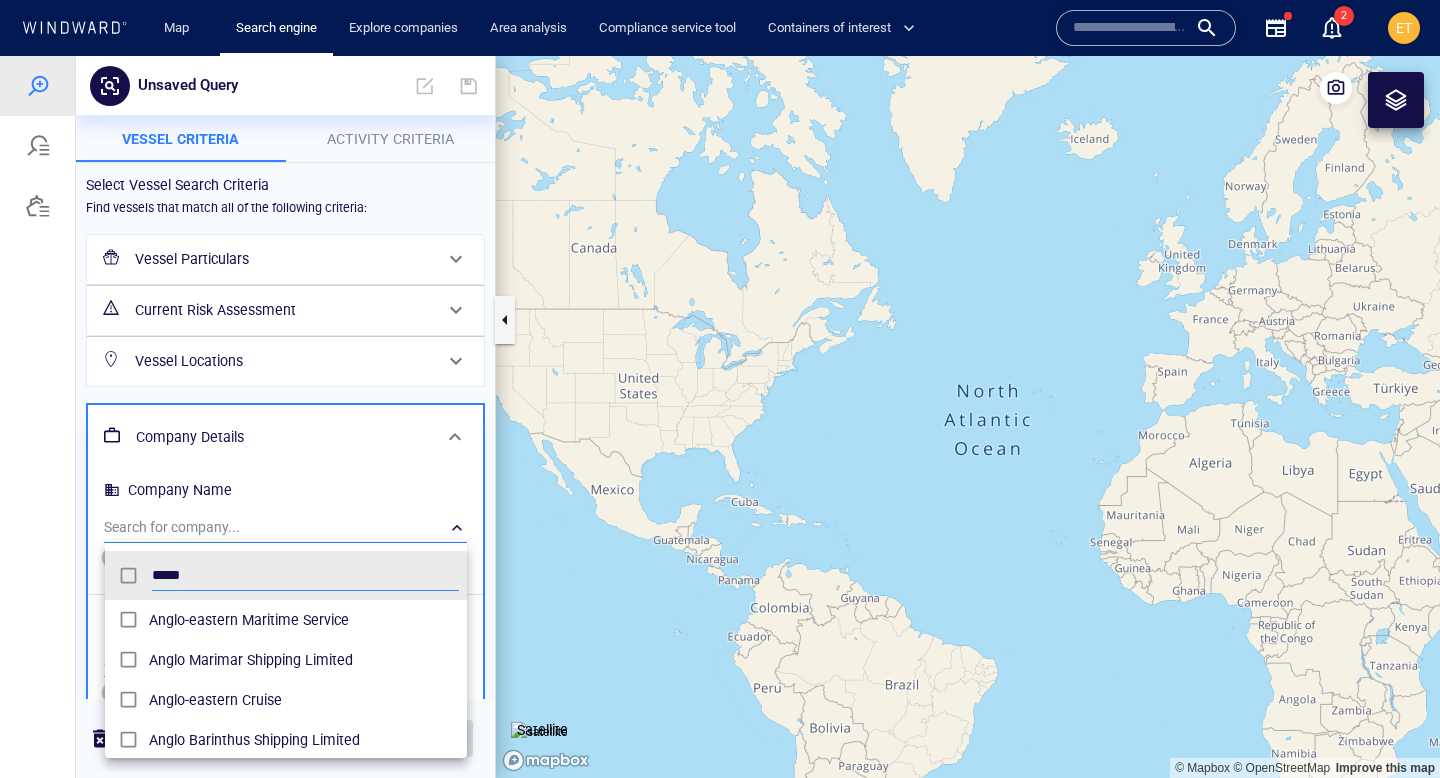 scroll, scrollTop: 0, scrollLeft: 1, axis: horizontal 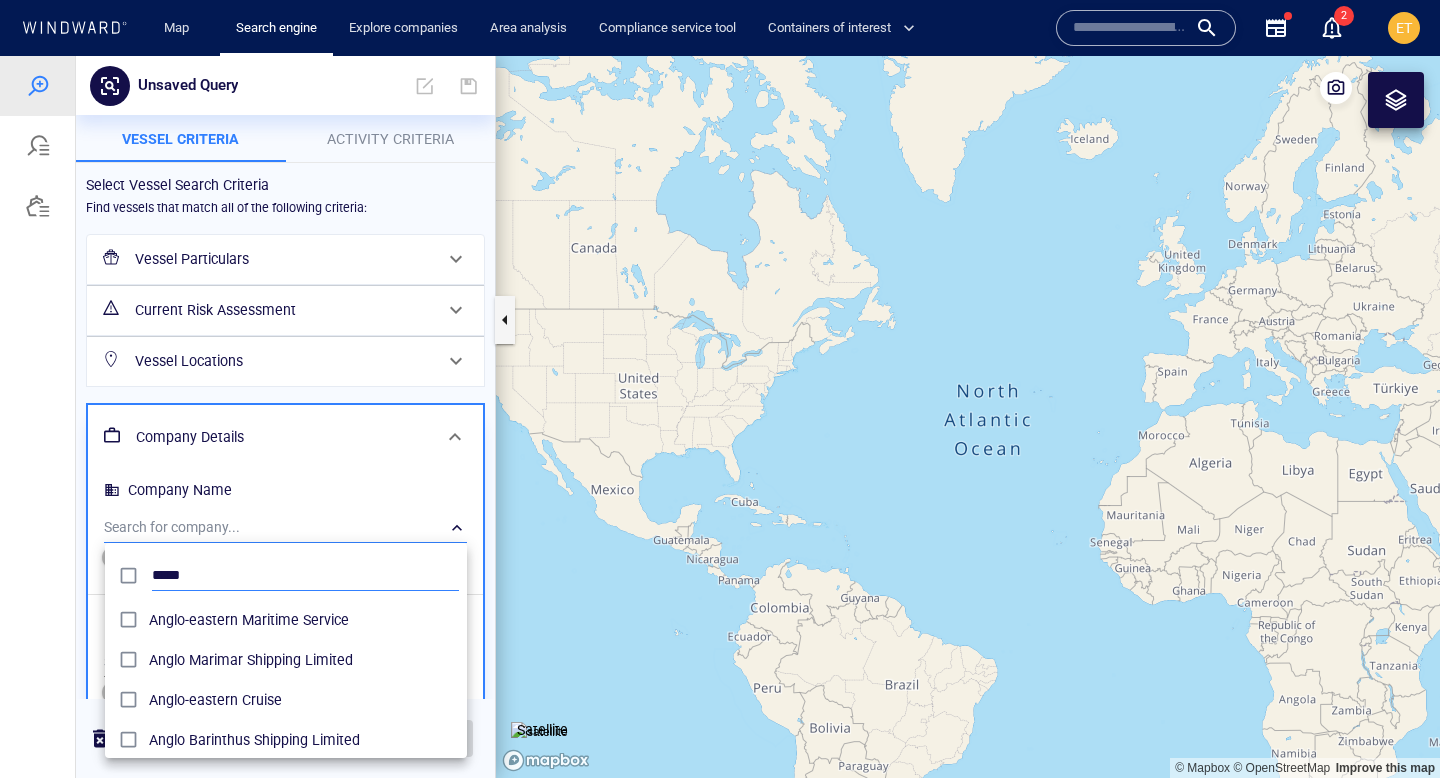 type on "*****" 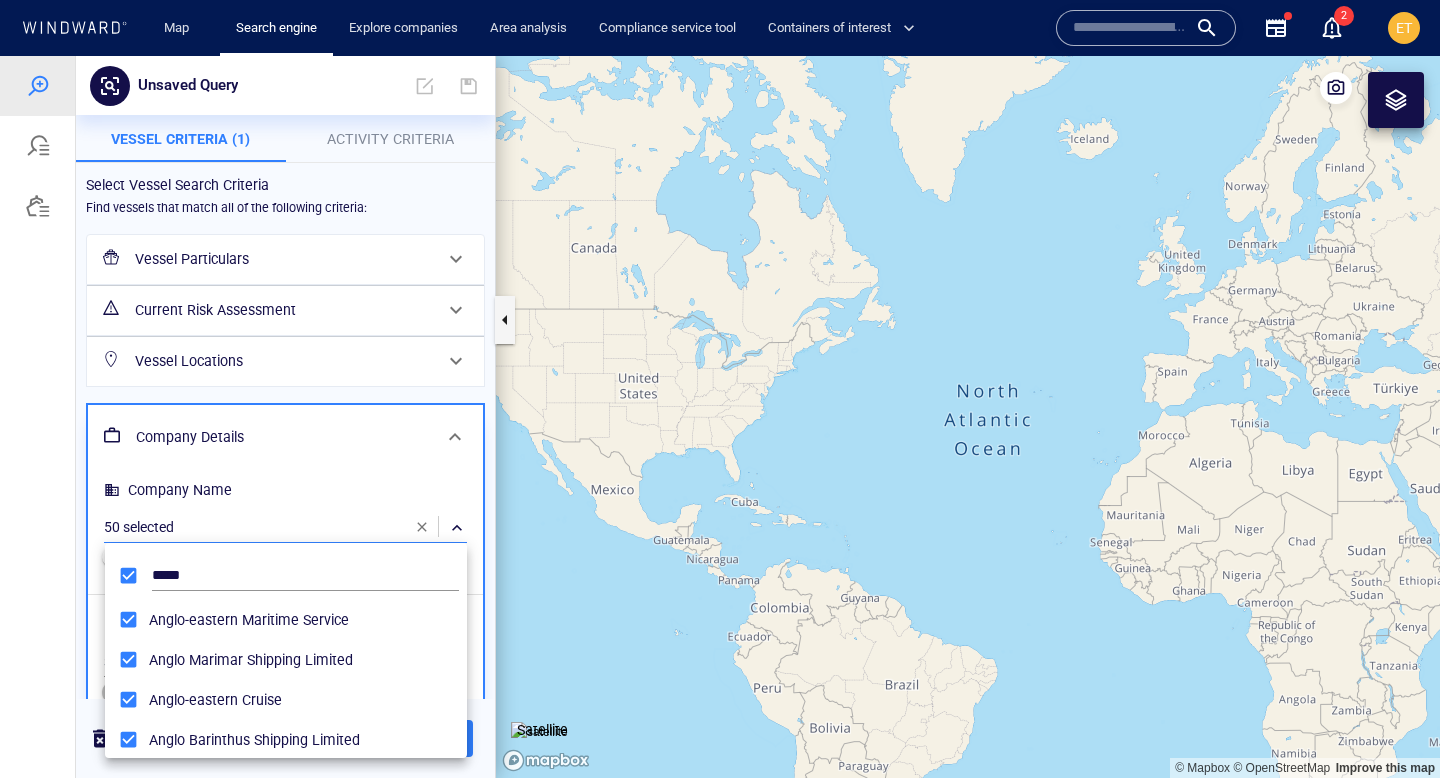 click at bounding box center (720, 417) 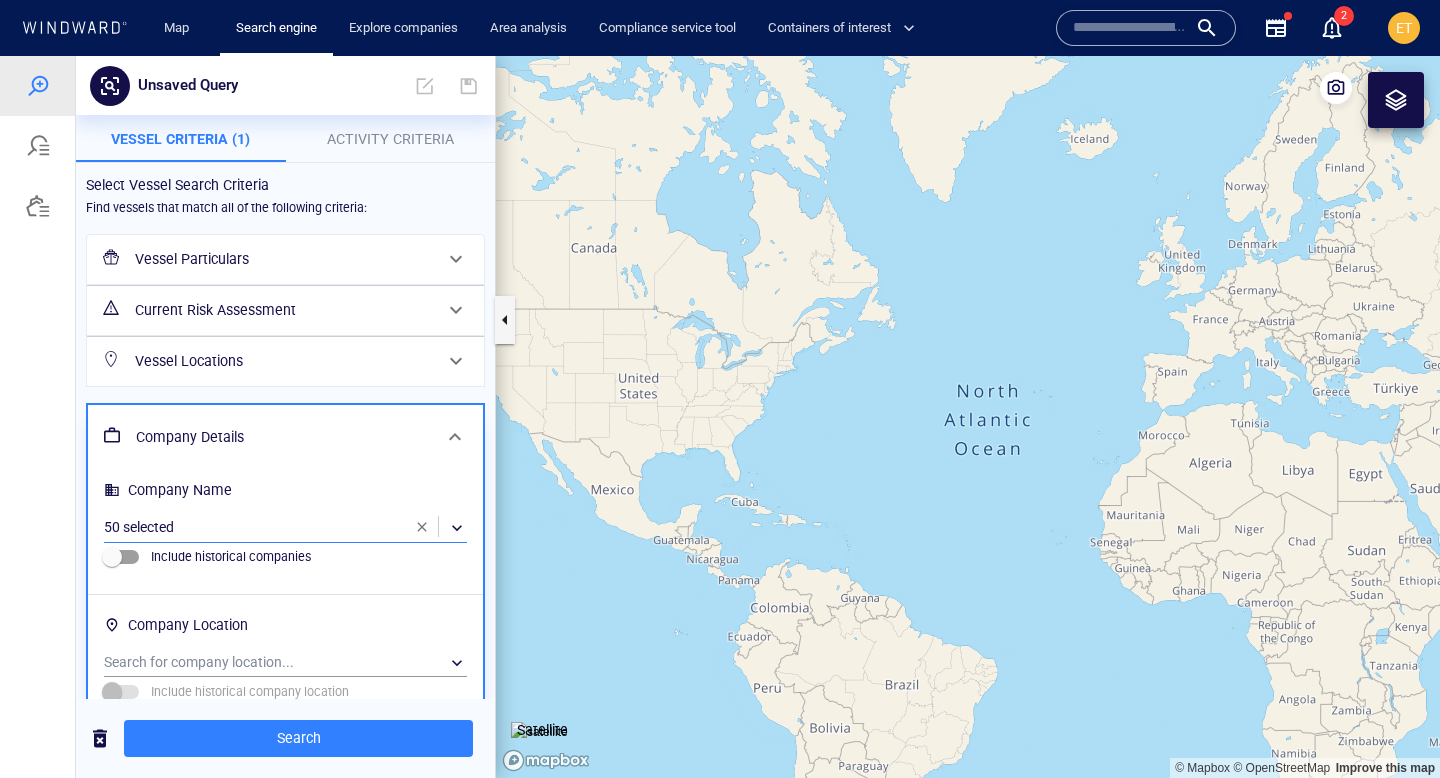 click on "Vessel Particulars" at bounding box center [283, 259] 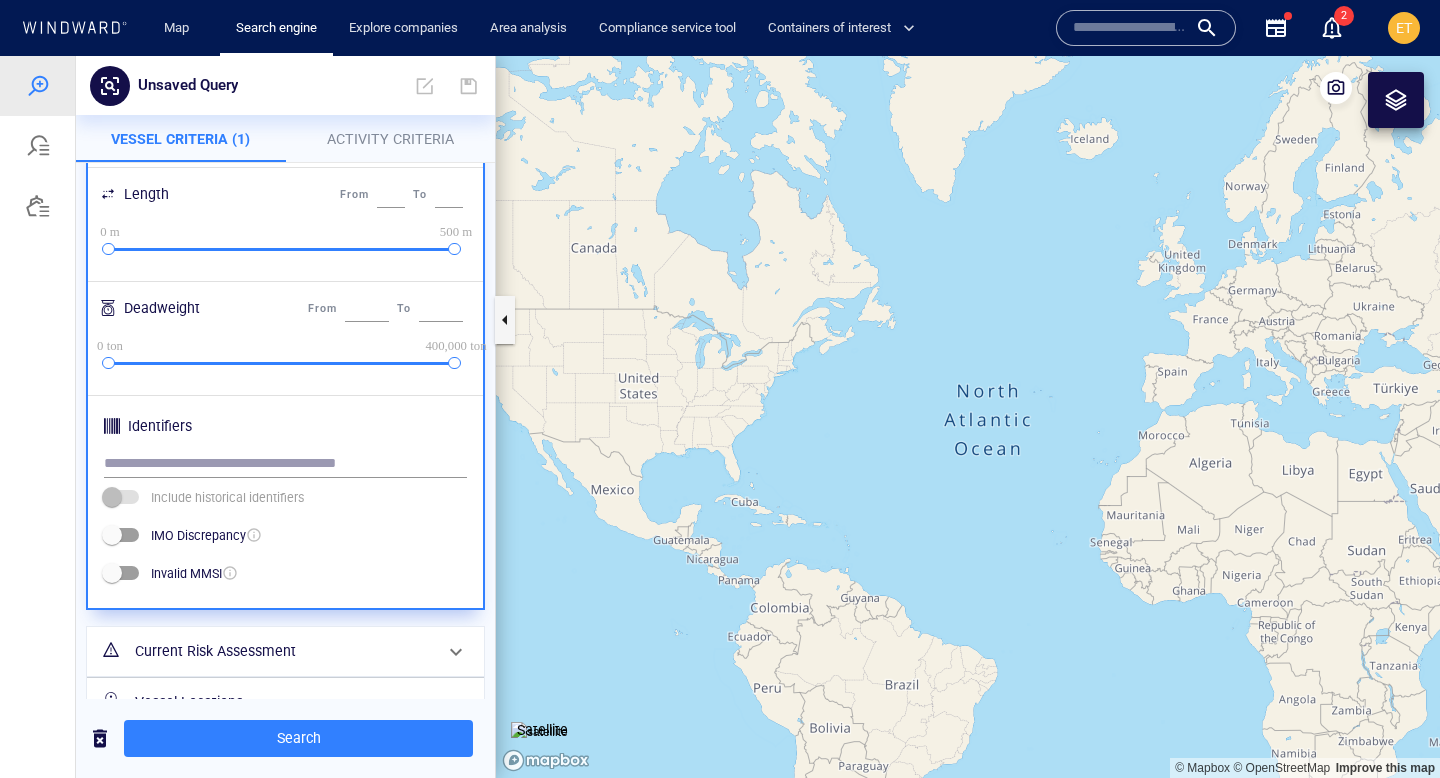 scroll, scrollTop: 660, scrollLeft: 0, axis: vertical 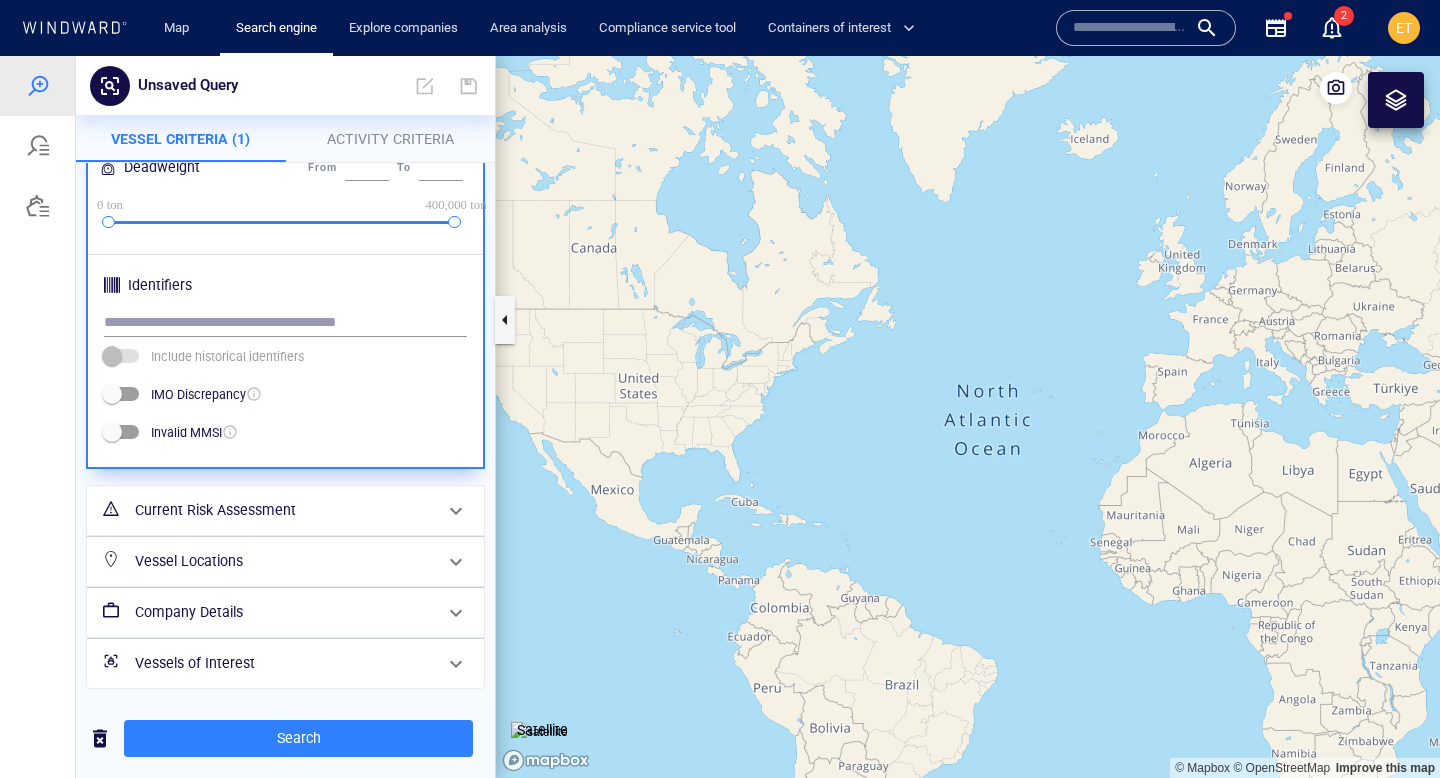 click on "Current Risk Assessment" at bounding box center [283, 510] 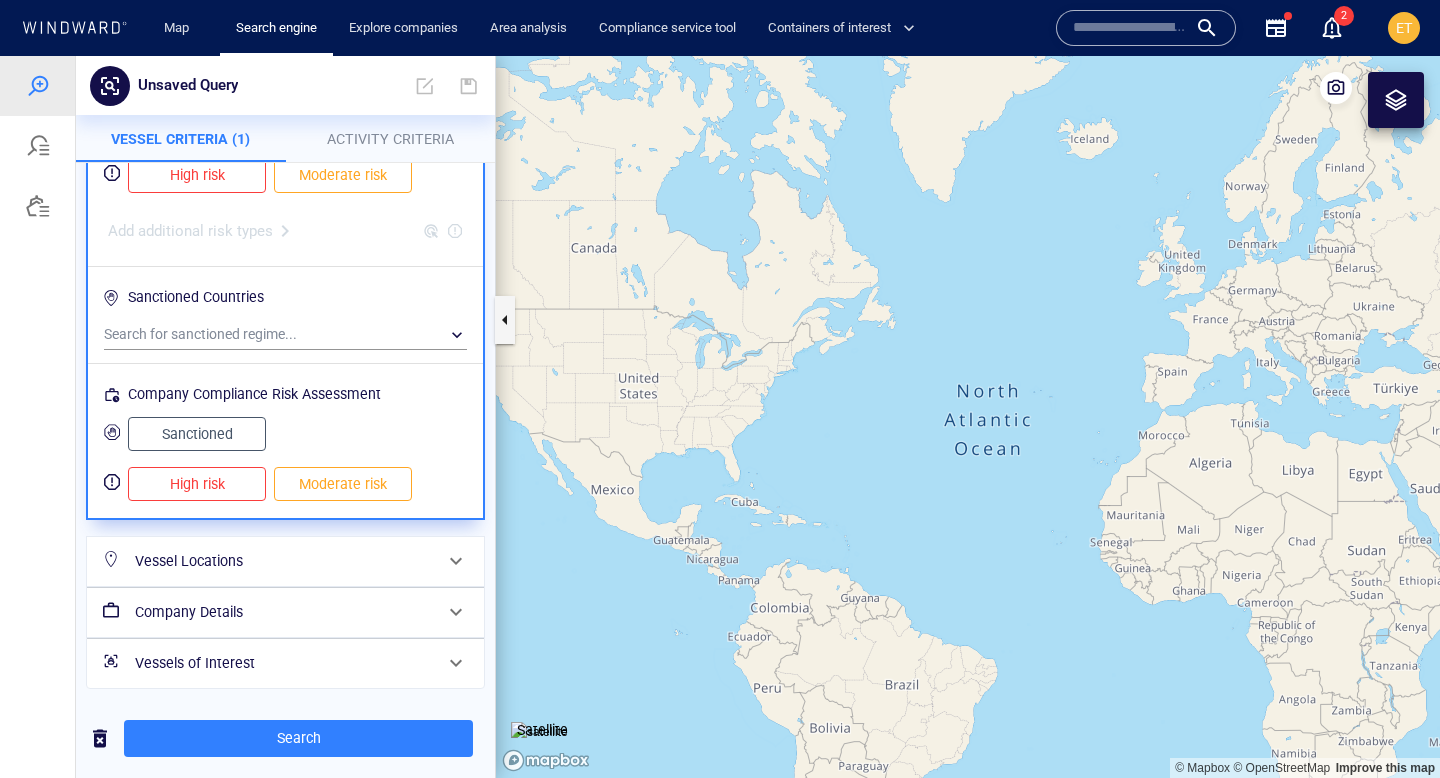 scroll, scrollTop: 0, scrollLeft: 0, axis: both 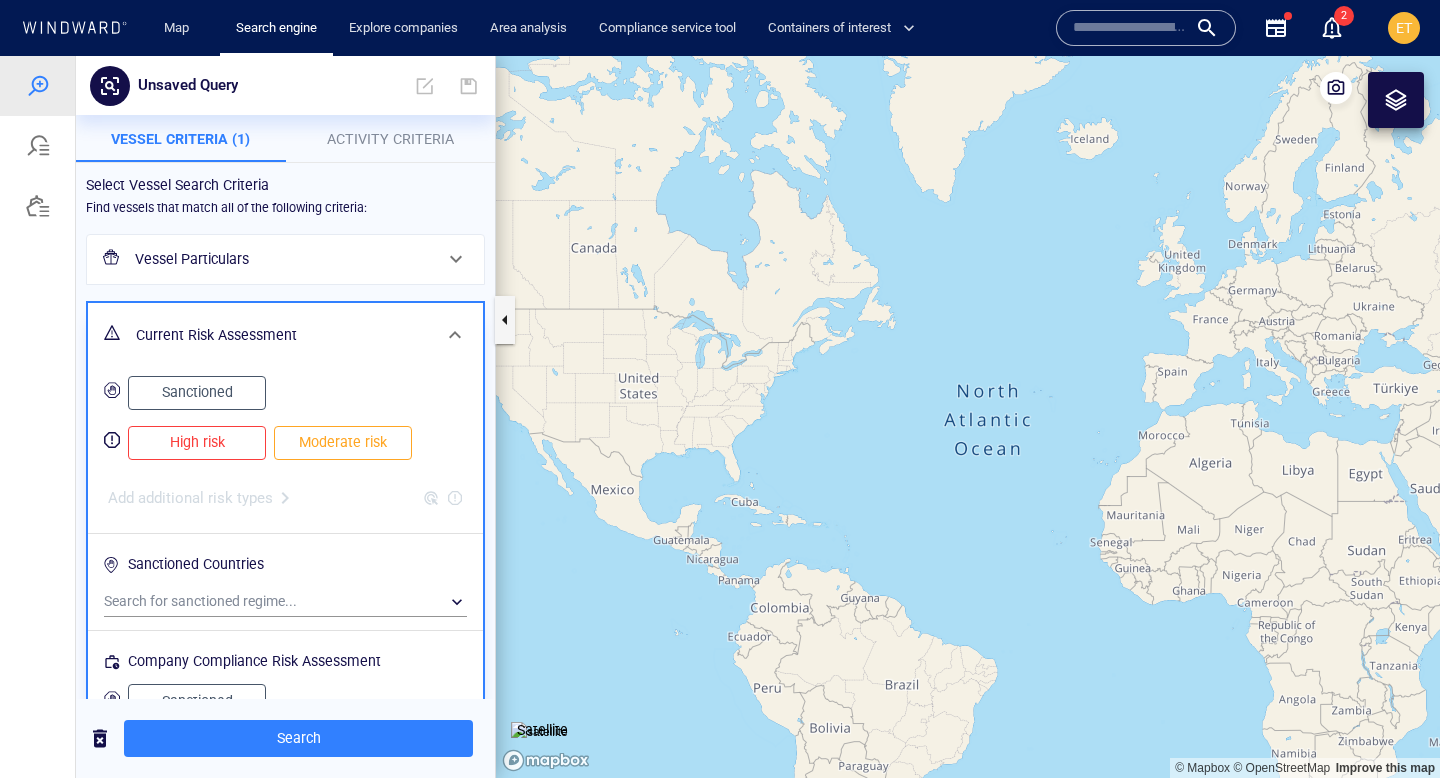 click on "Sanctioned" at bounding box center (197, 392) 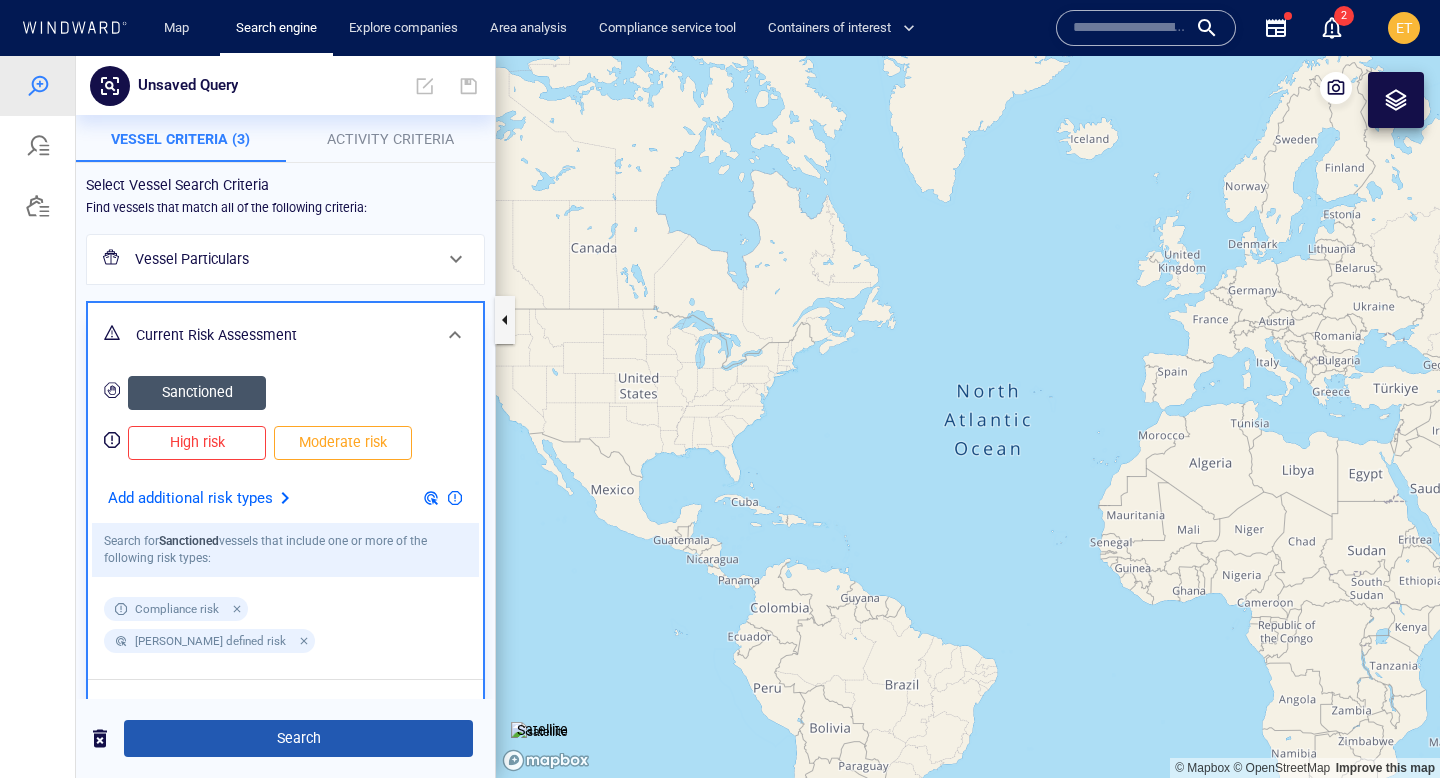 click on "Search" at bounding box center [298, 738] 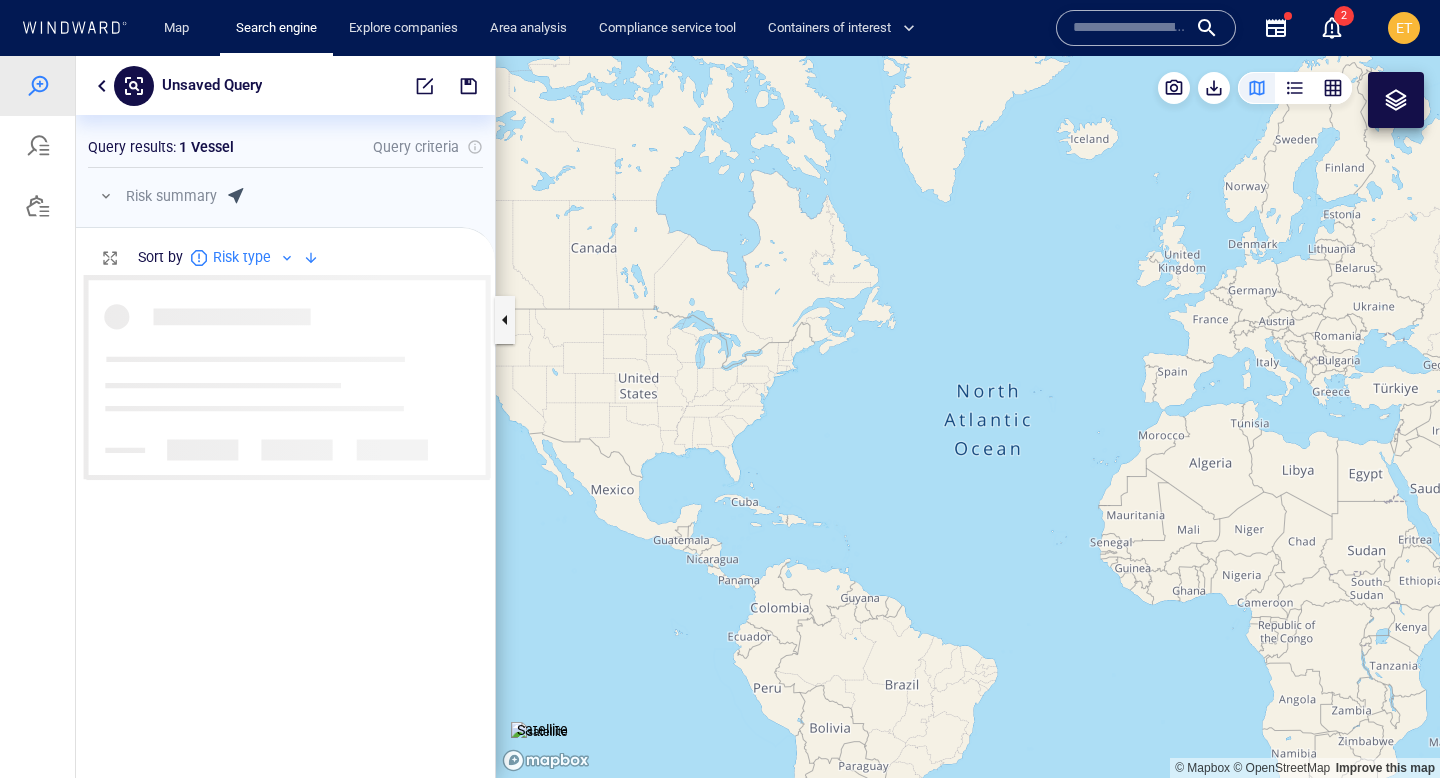 scroll, scrollTop: 0, scrollLeft: 1, axis: horizontal 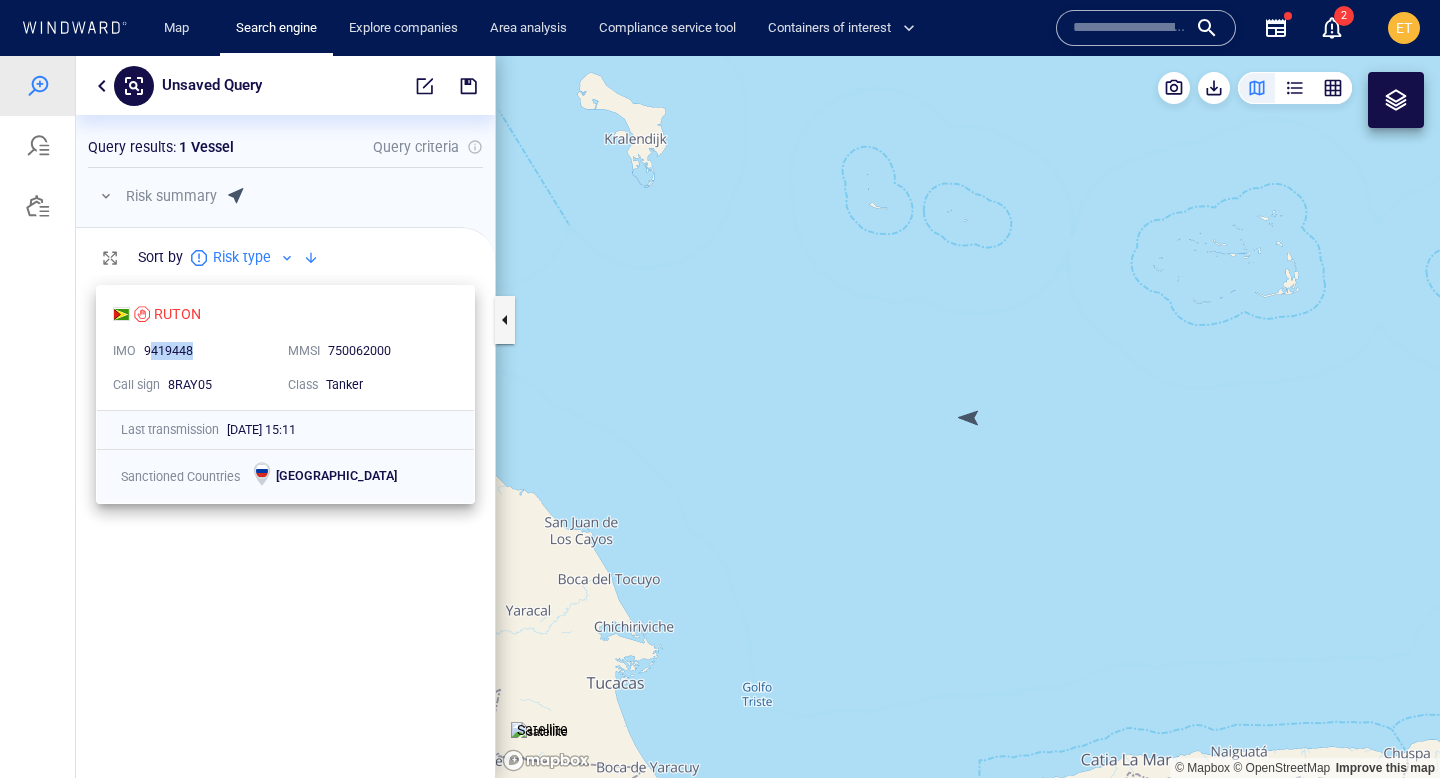 drag, startPoint x: 224, startPoint y: 349, endPoint x: 148, endPoint y: 354, distance: 76.1643 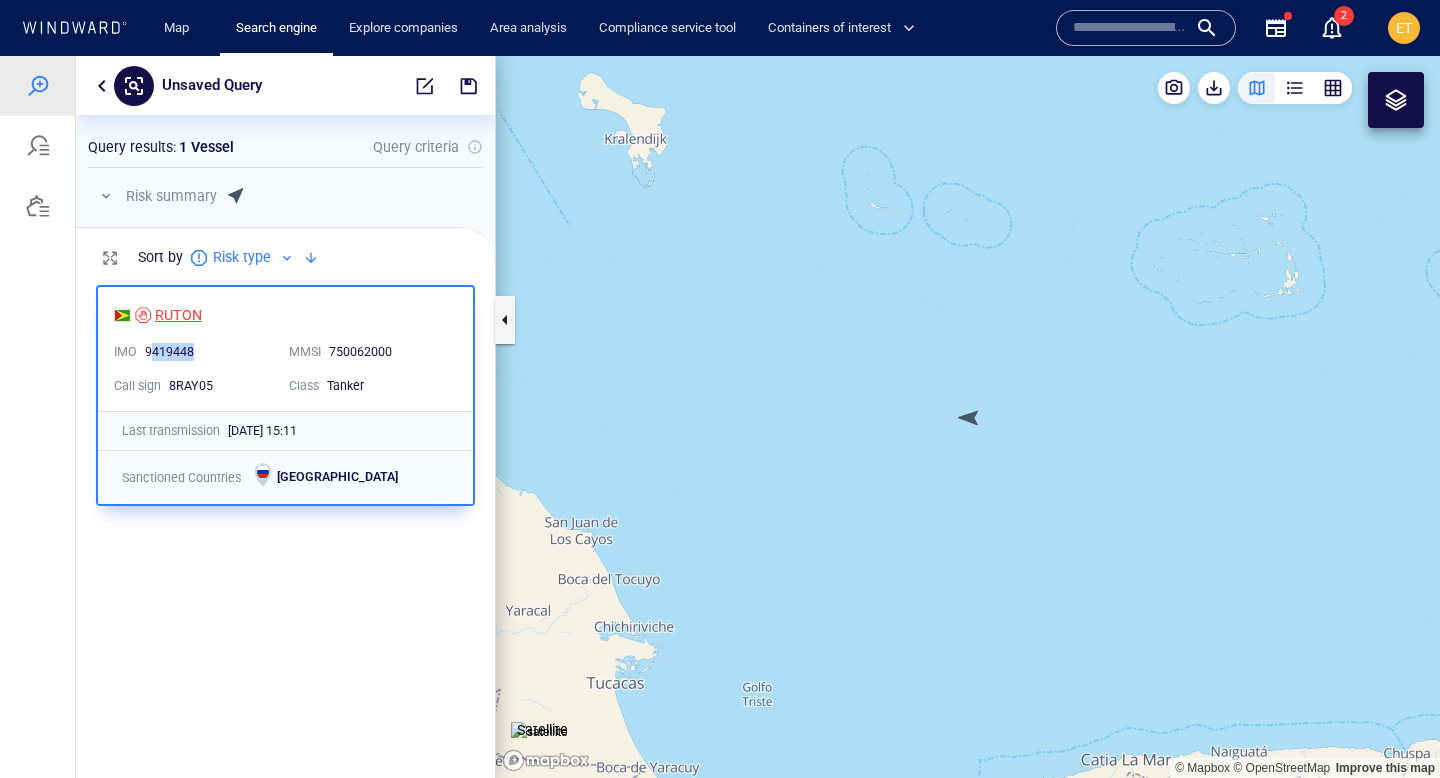 copy on "419448" 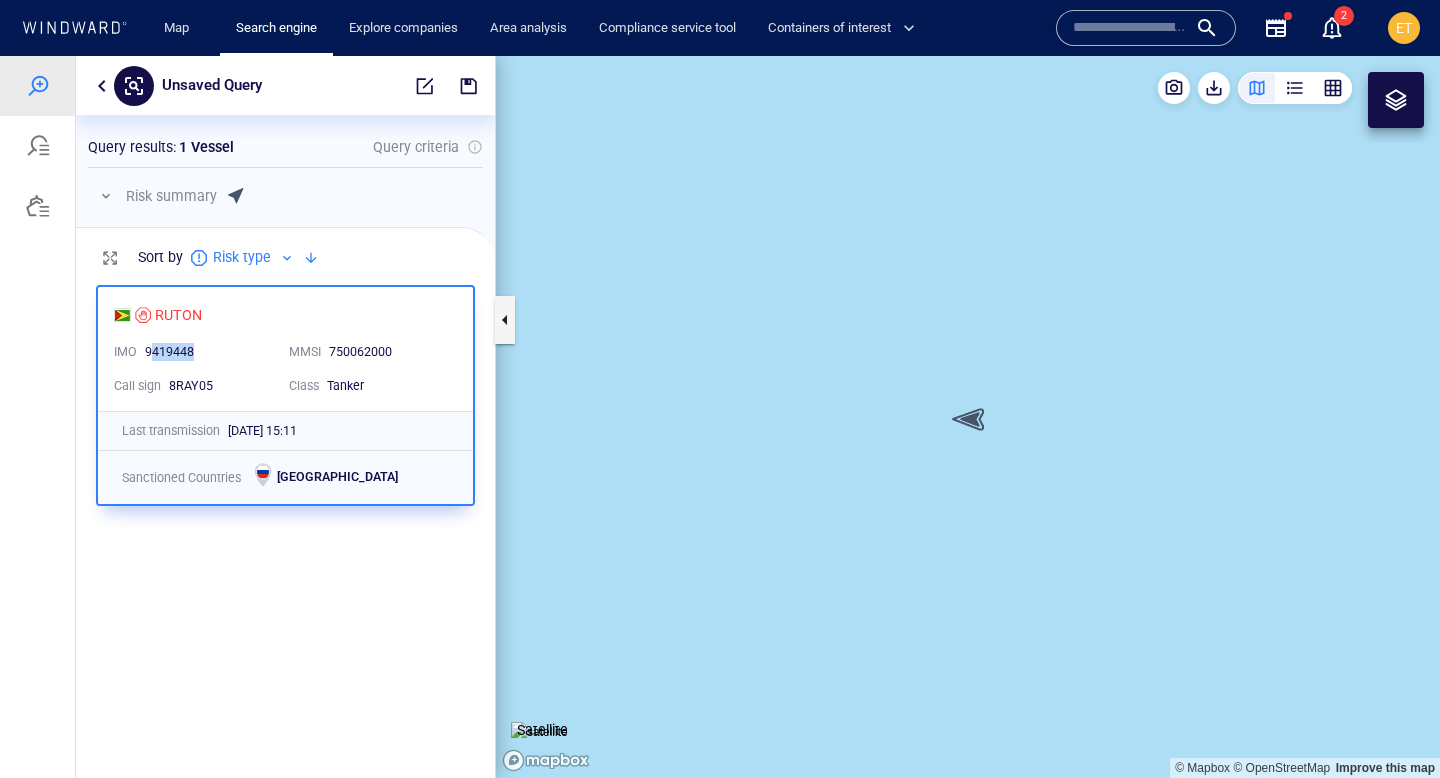 click on "IMO 9419448" at bounding box center (193, 352) 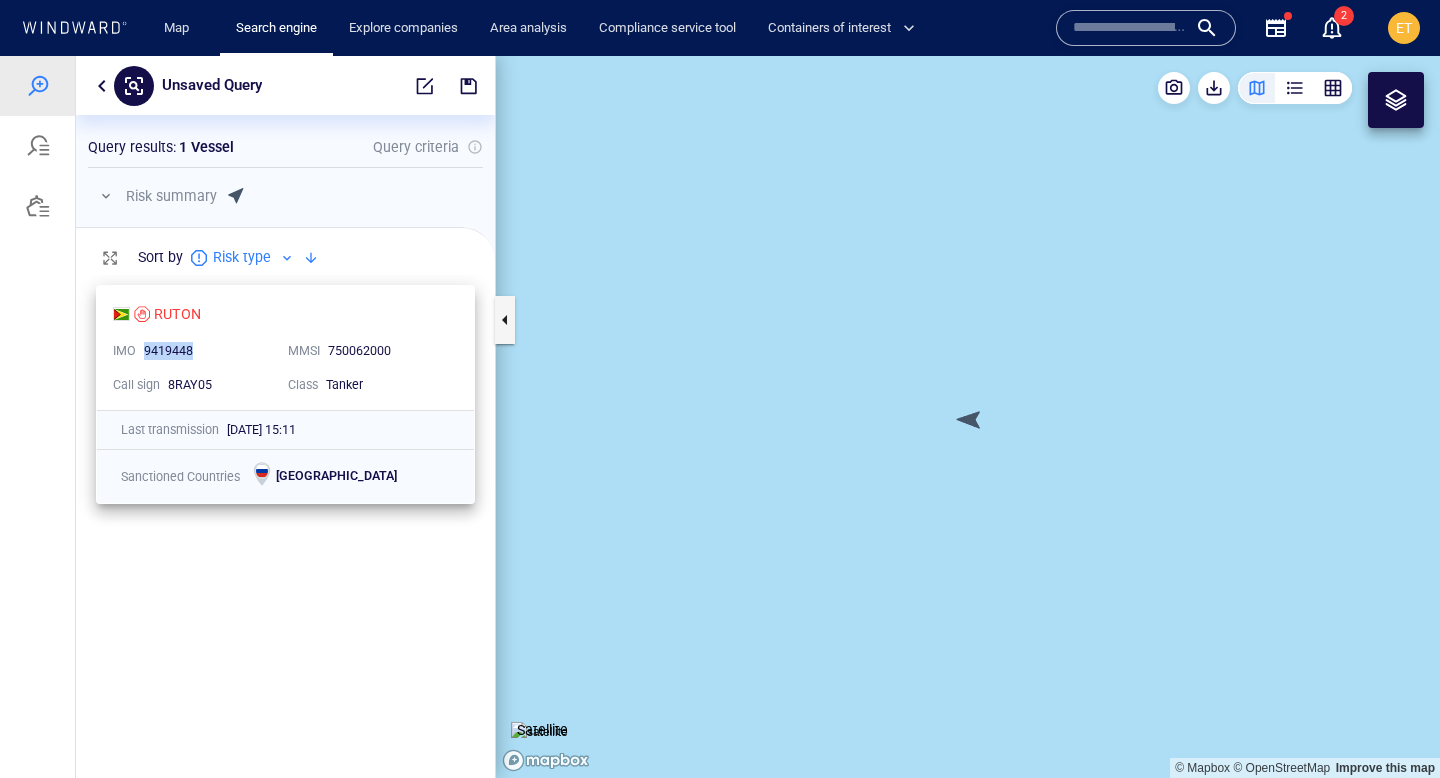 drag, startPoint x: 215, startPoint y: 350, endPoint x: 141, endPoint y: 351, distance: 74.00676 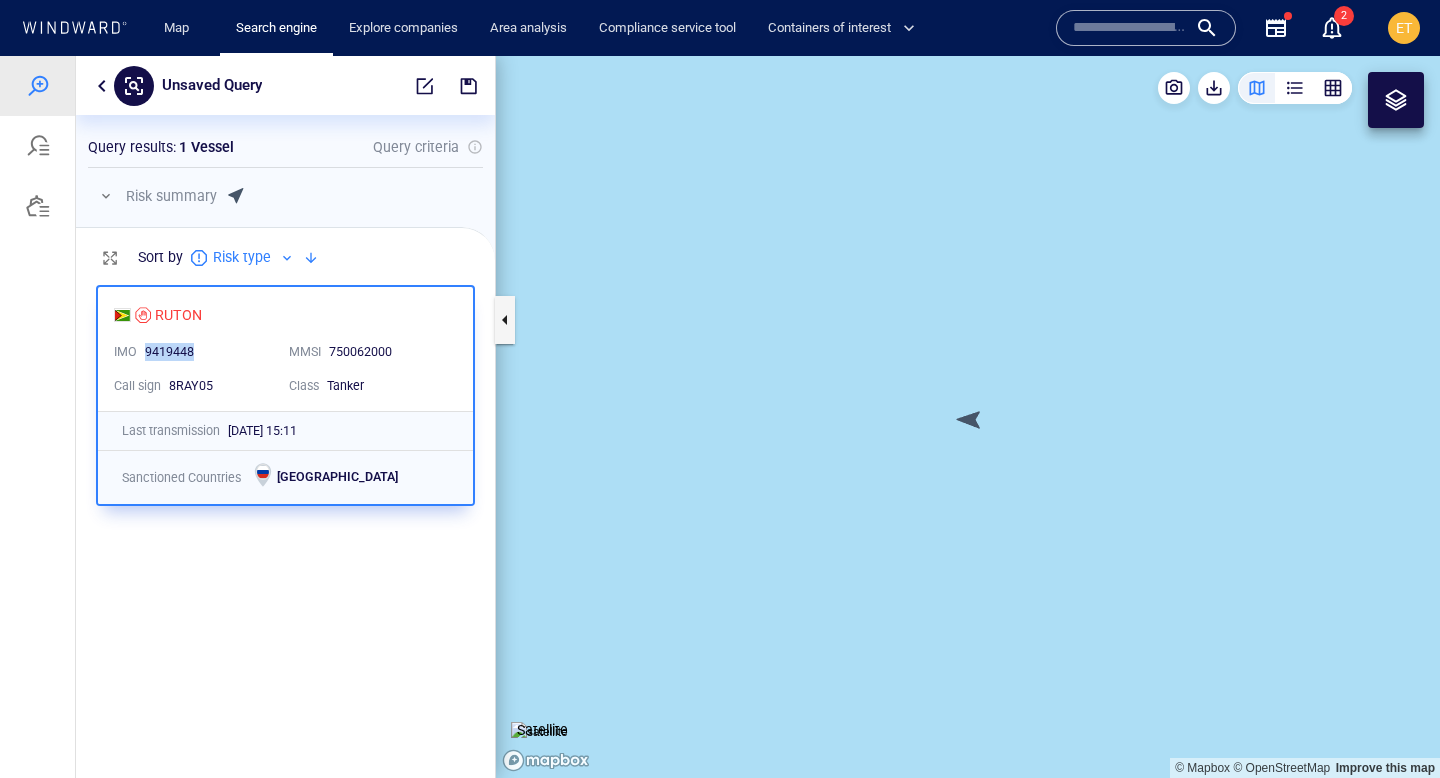 copy on "9419448" 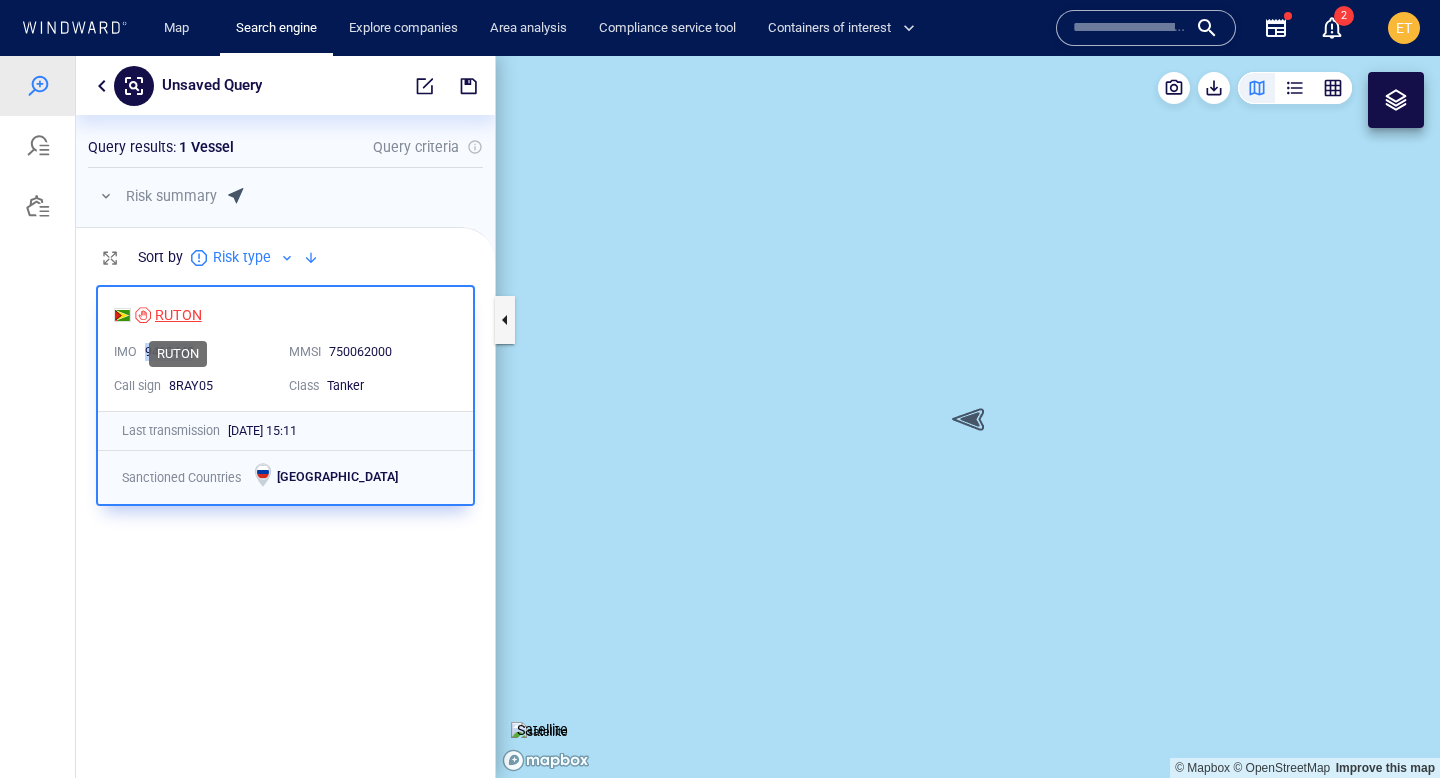 click on "RUTON" at bounding box center [178, 315] 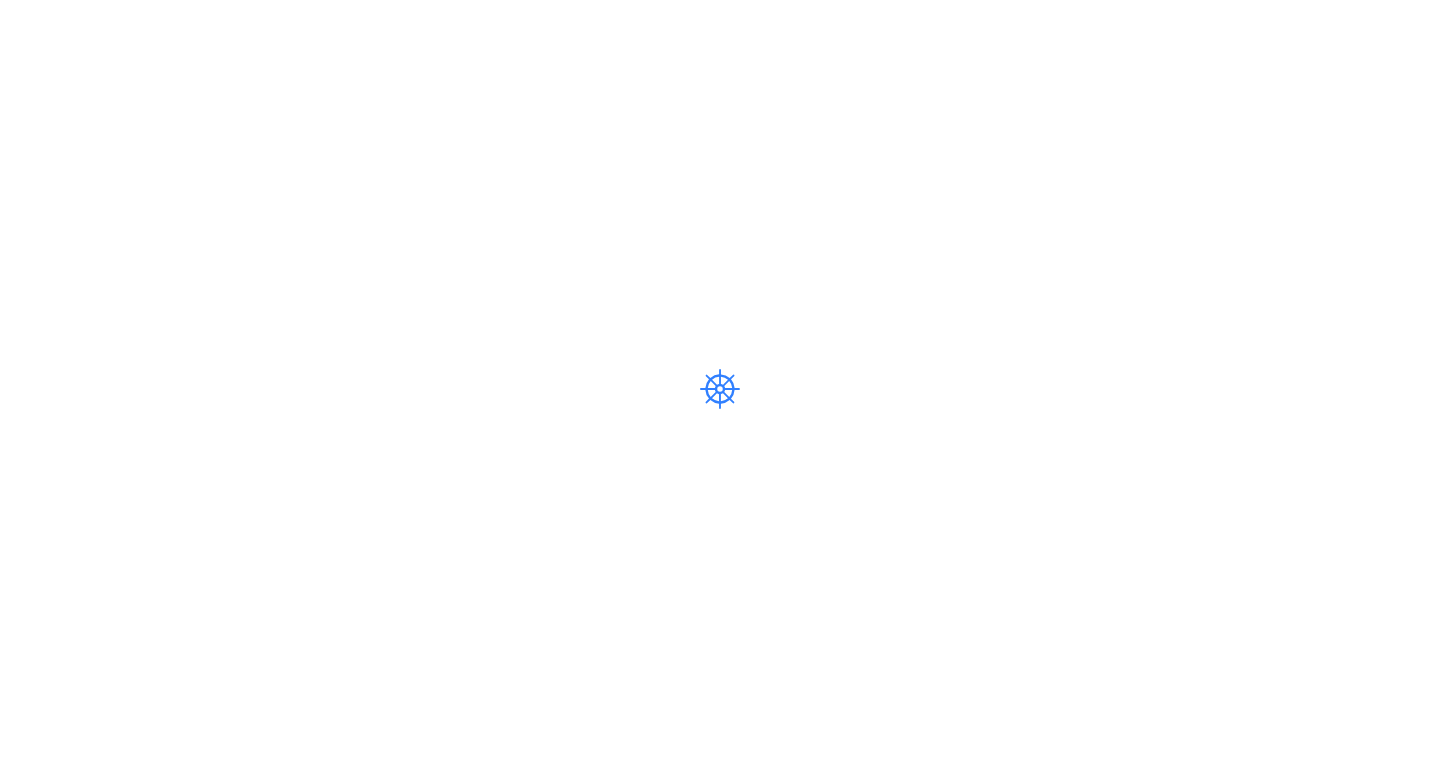 scroll, scrollTop: 0, scrollLeft: 0, axis: both 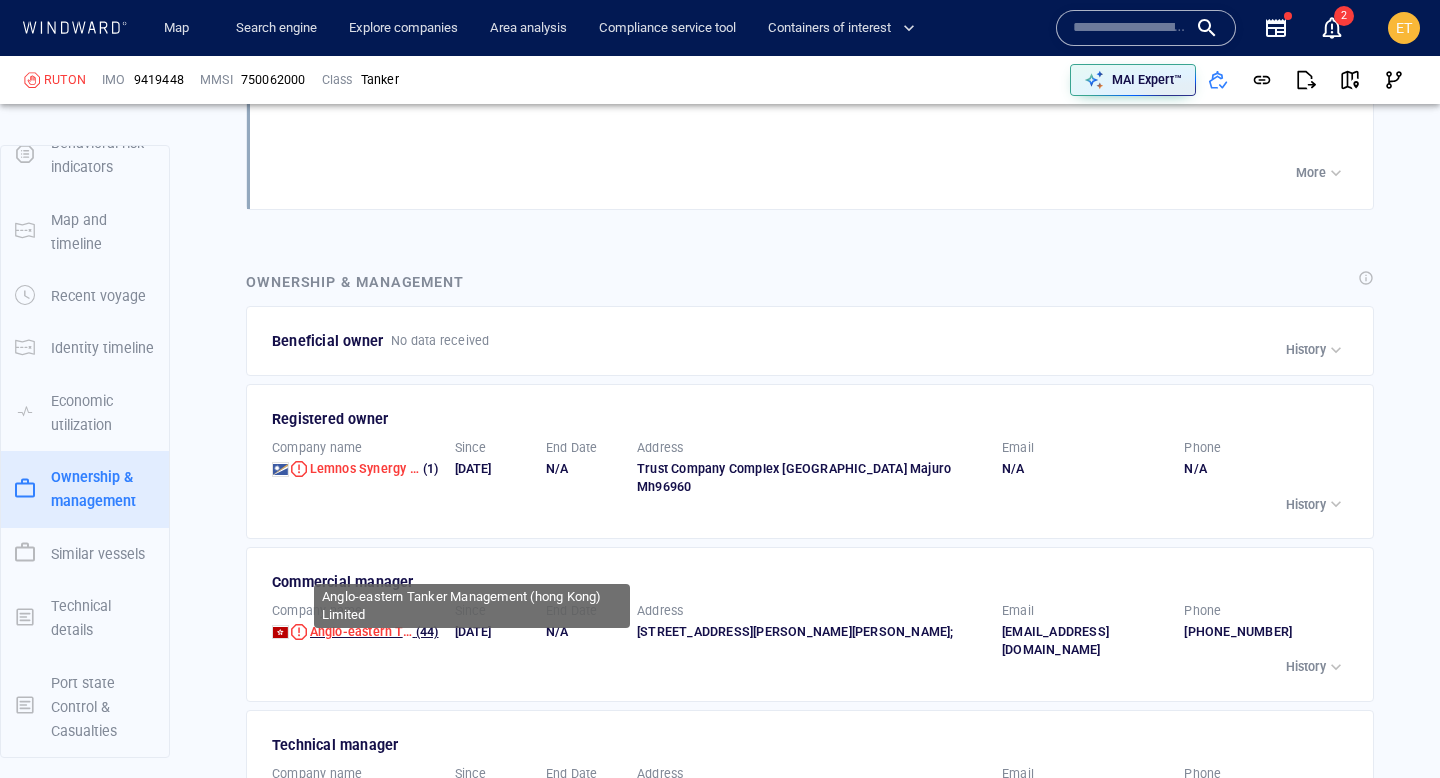 click on "Anglo-eastern Tanker Management (hong Kong) Limited" at bounding box center (473, 631) 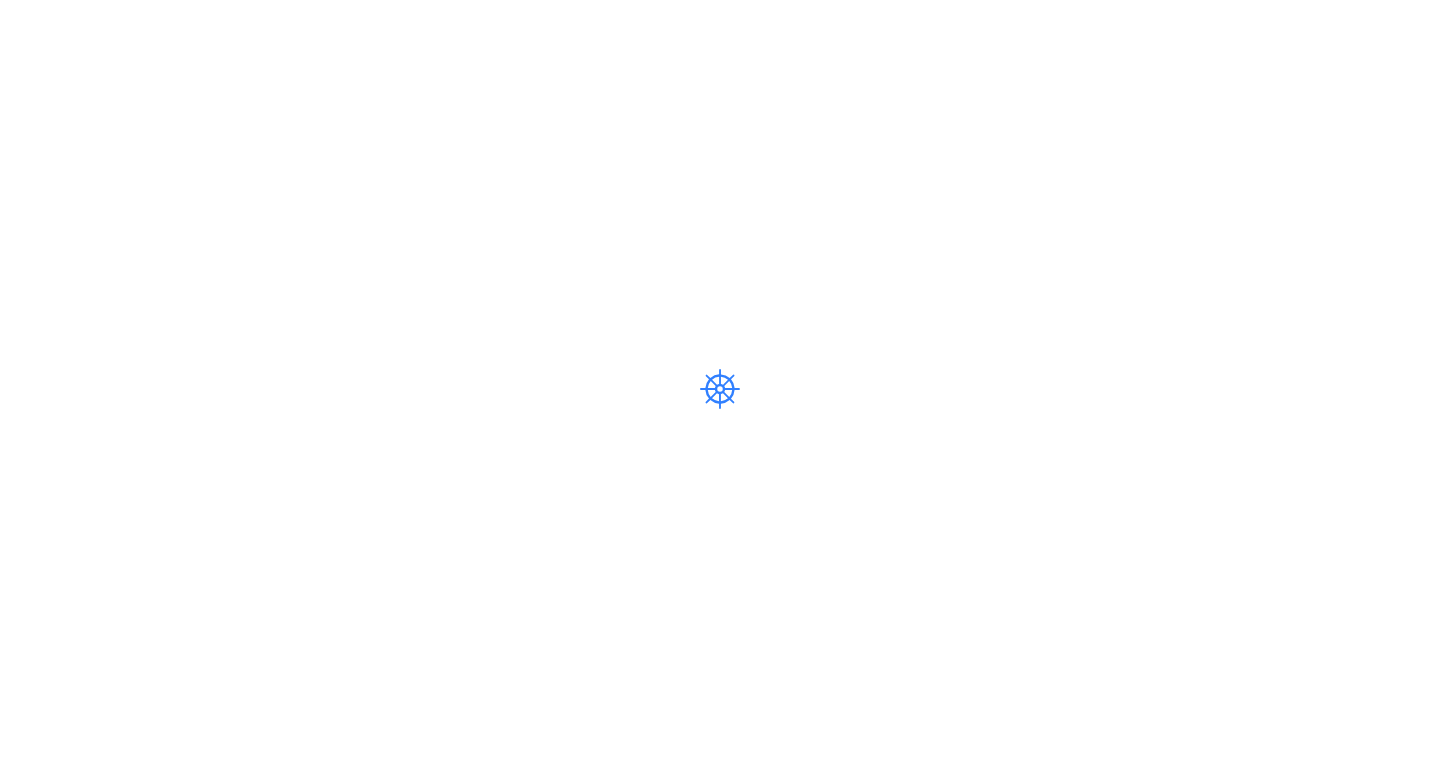scroll, scrollTop: 0, scrollLeft: 0, axis: both 